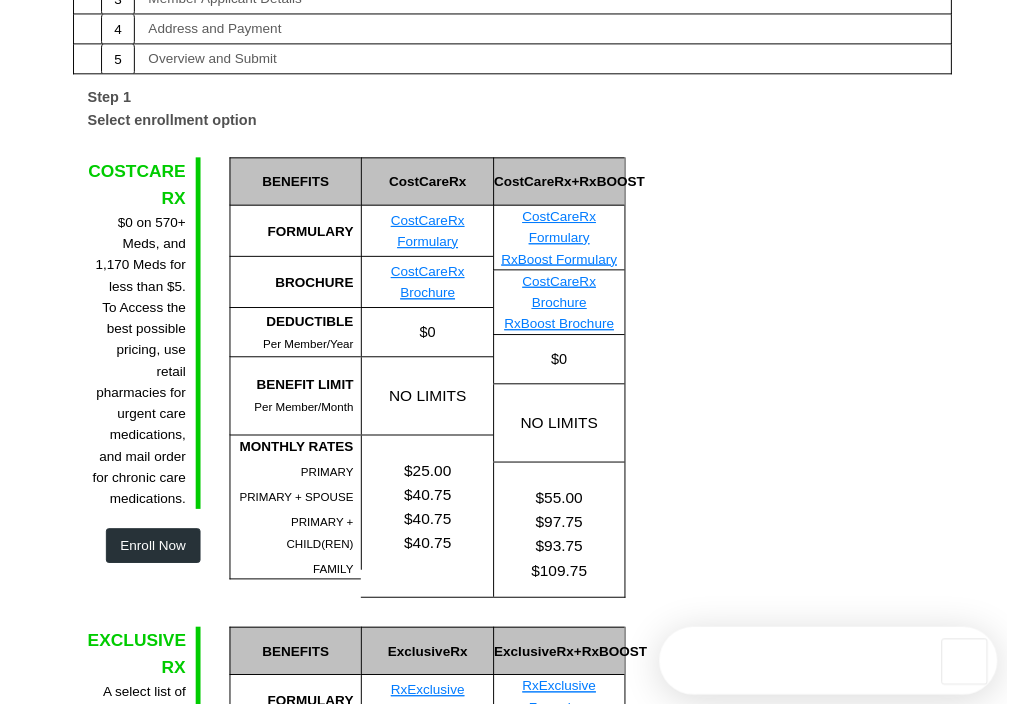 scroll, scrollTop: 278, scrollLeft: 0, axis: vertical 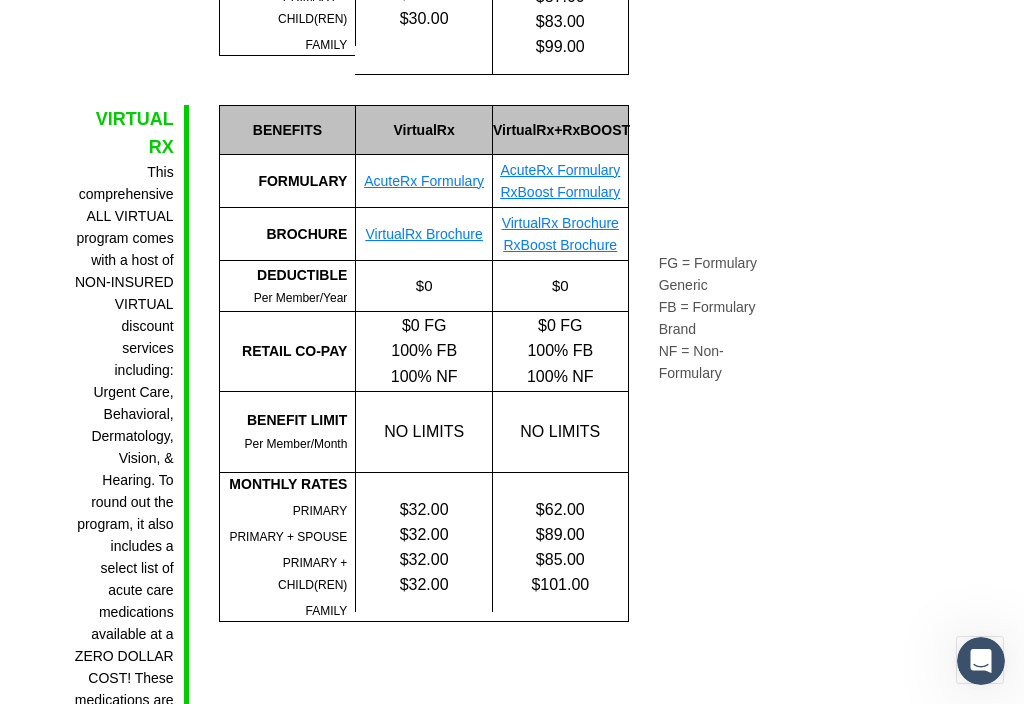 click on "BROCHURE" at bounding box center [287, 234] 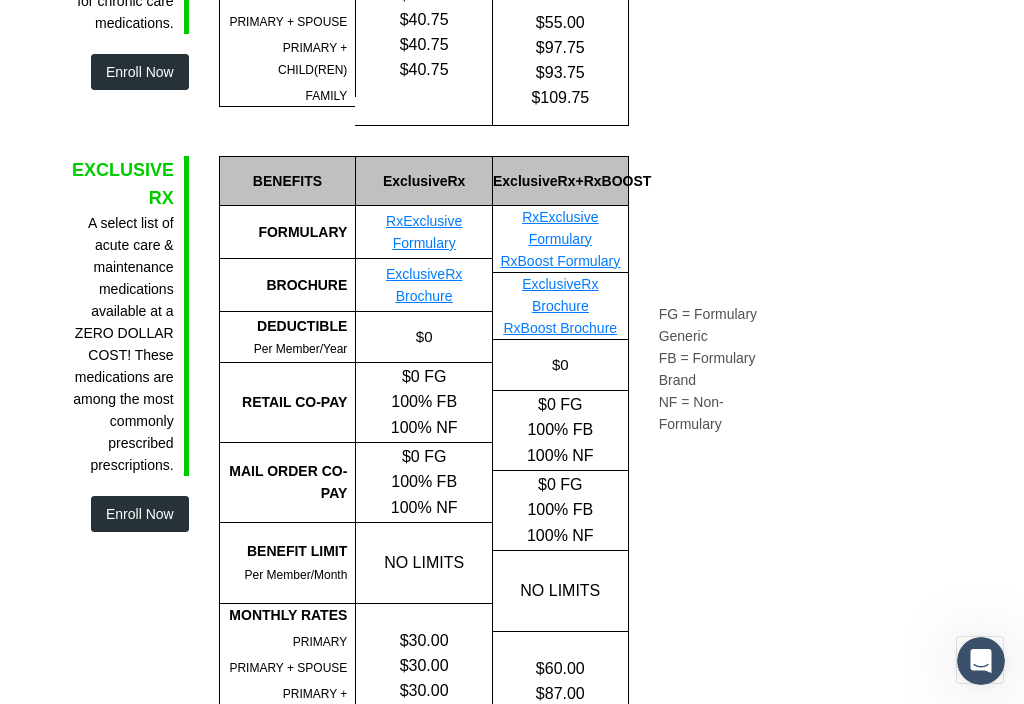 scroll, scrollTop: 756, scrollLeft: 0, axis: vertical 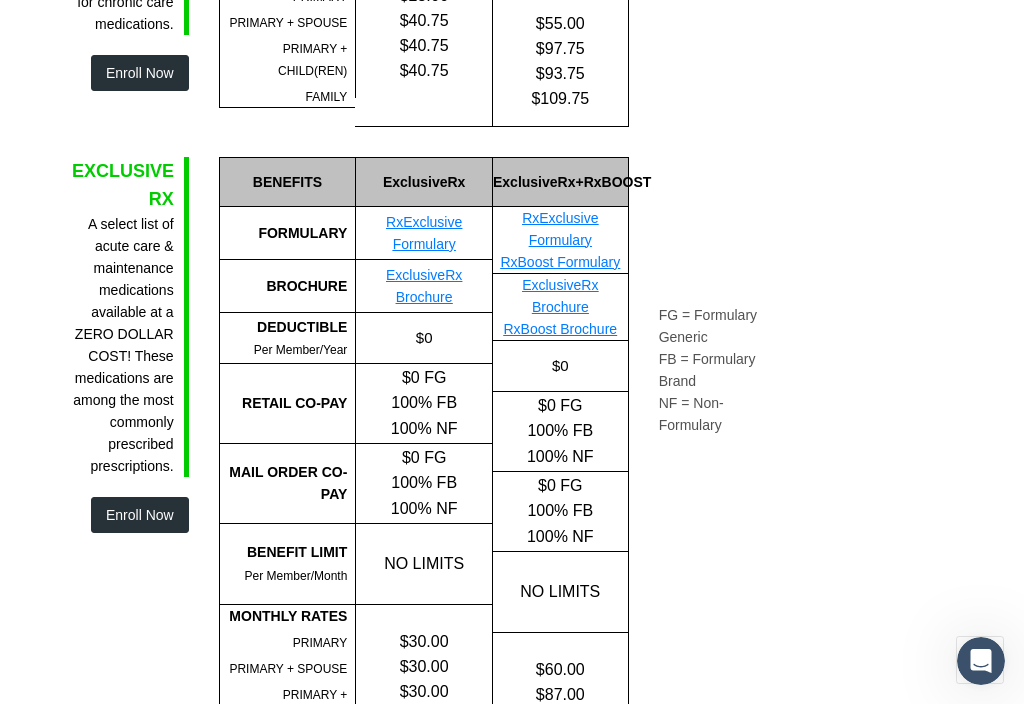 click on "ExclusiveRx Brochure" at bounding box center (424, 286) 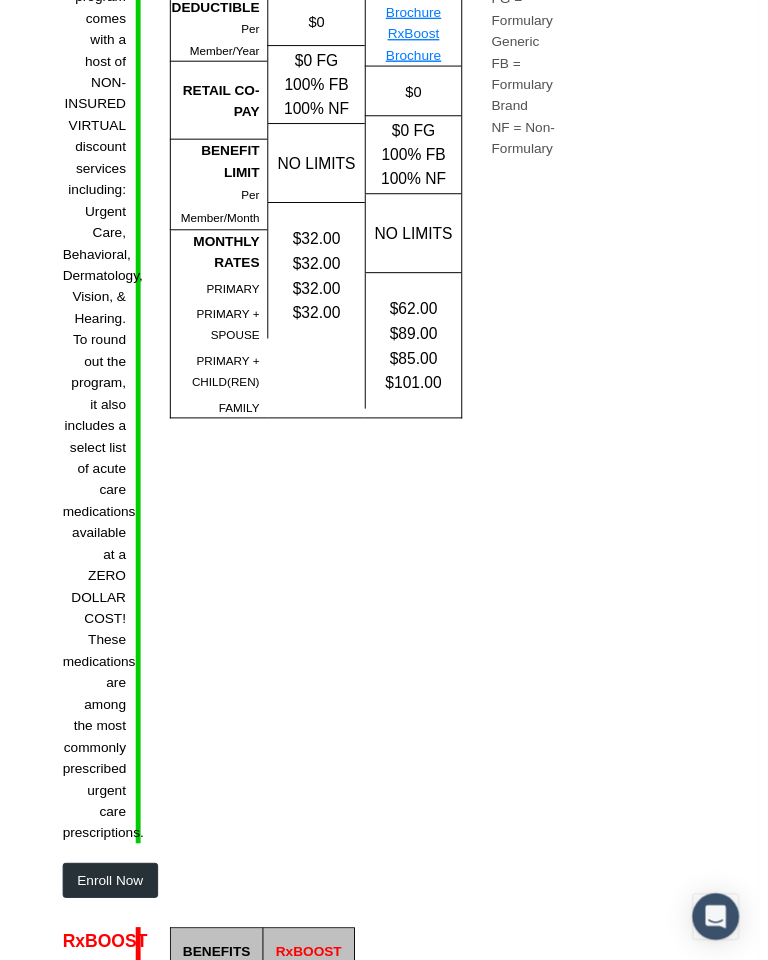 scroll, scrollTop: 1920, scrollLeft: 0, axis: vertical 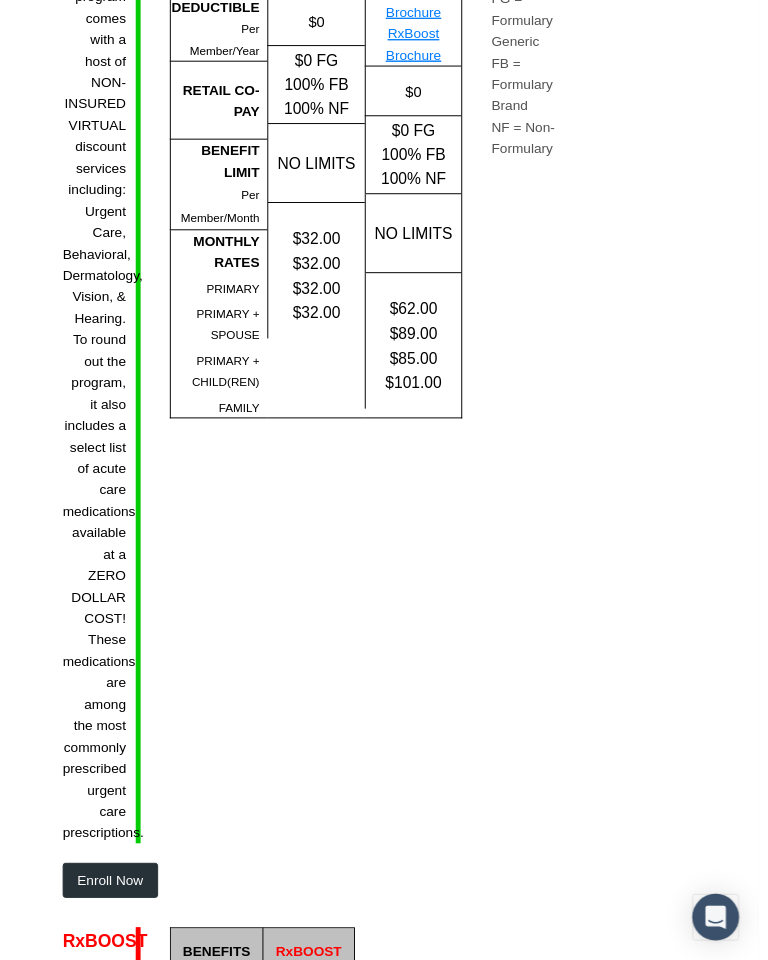click on "Enroll Now" at bounding box center [103, 903] 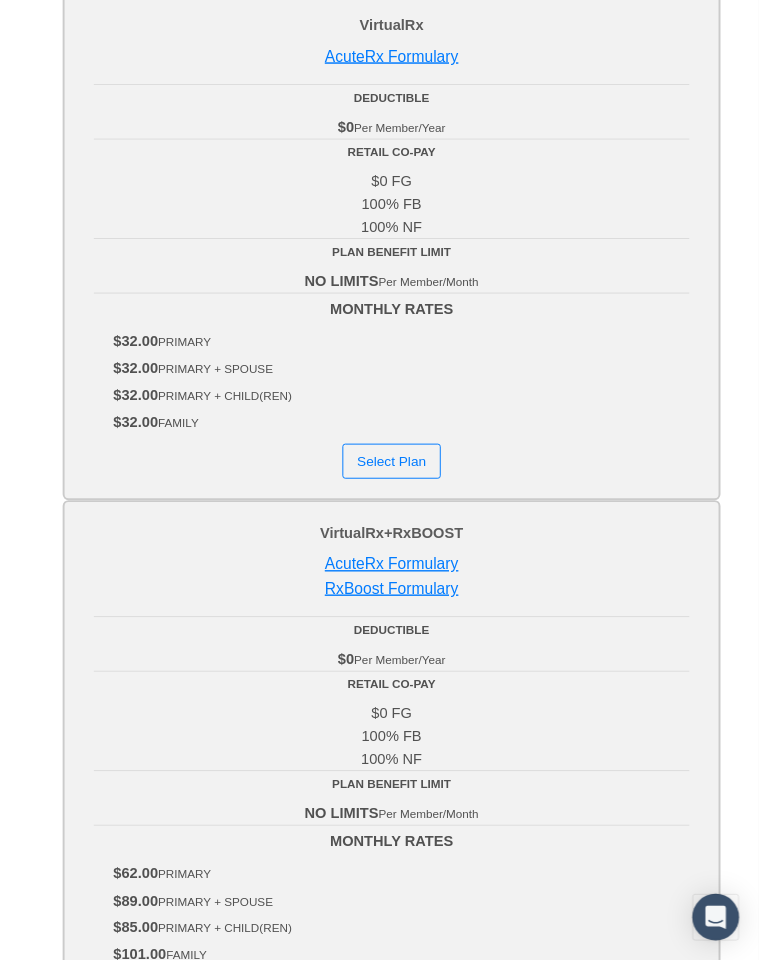 scroll, scrollTop: 469, scrollLeft: 0, axis: vertical 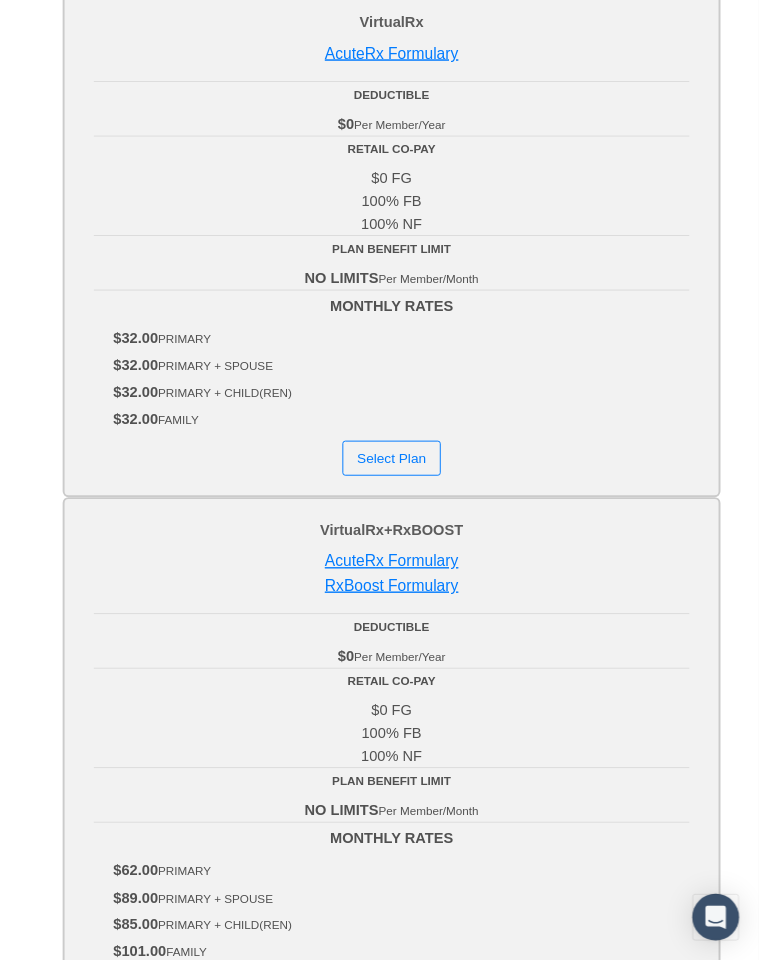 click on "Select Plan" at bounding box center (391, 470) 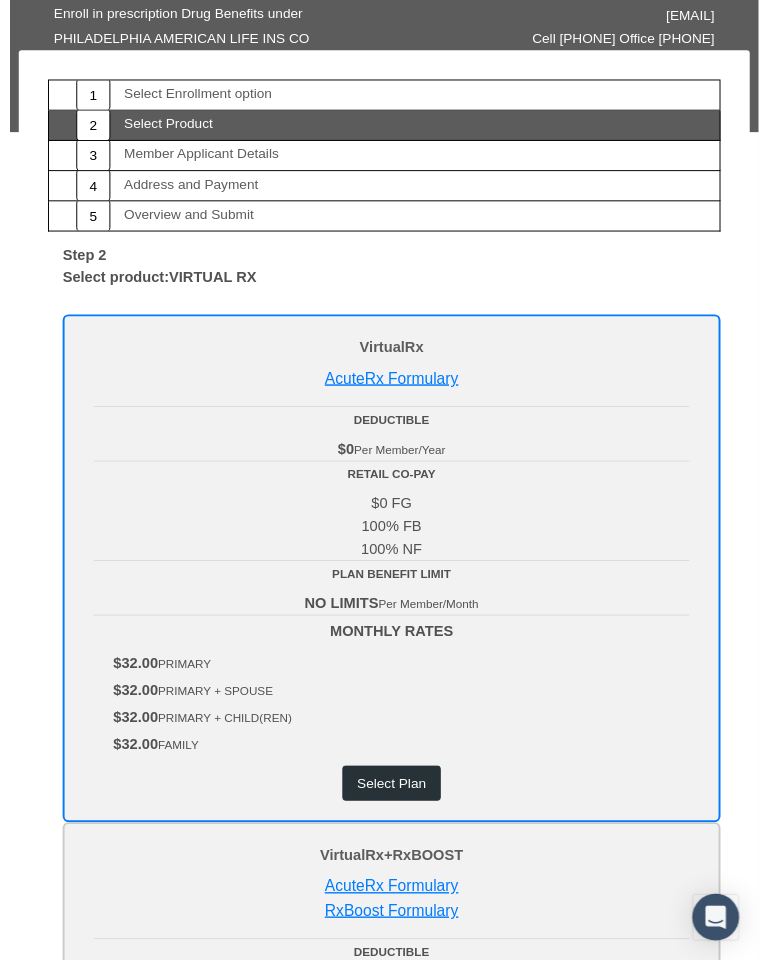 scroll, scrollTop: 132, scrollLeft: 0, axis: vertical 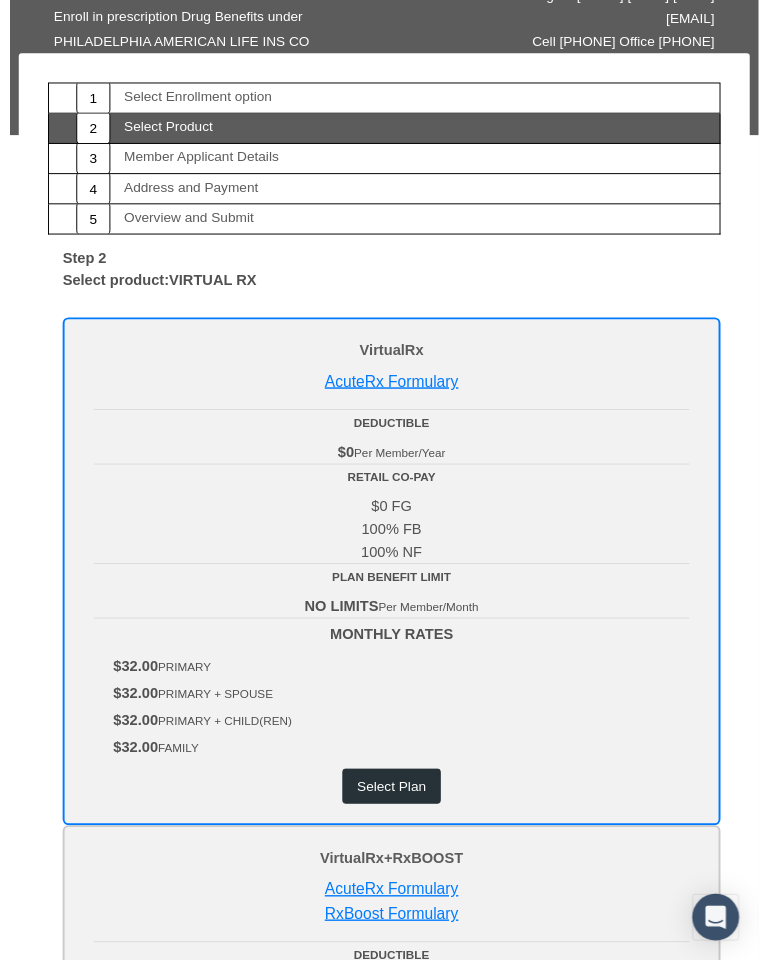 click on "Select Plan" at bounding box center (391, 807) 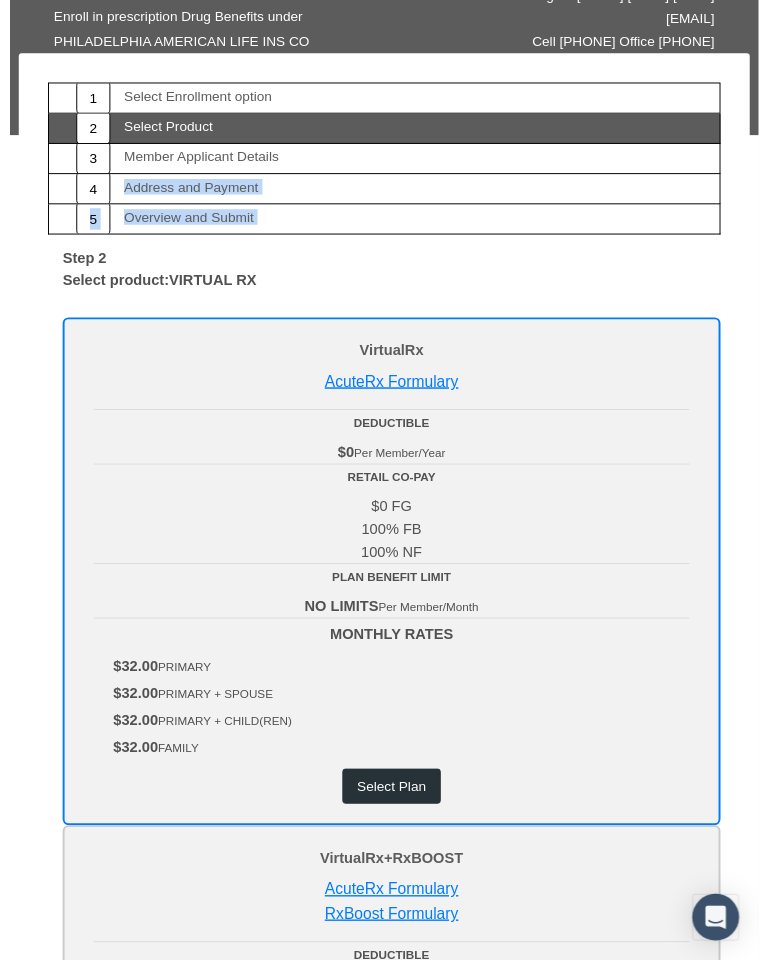 scroll, scrollTop: 128, scrollLeft: 0, axis: vertical 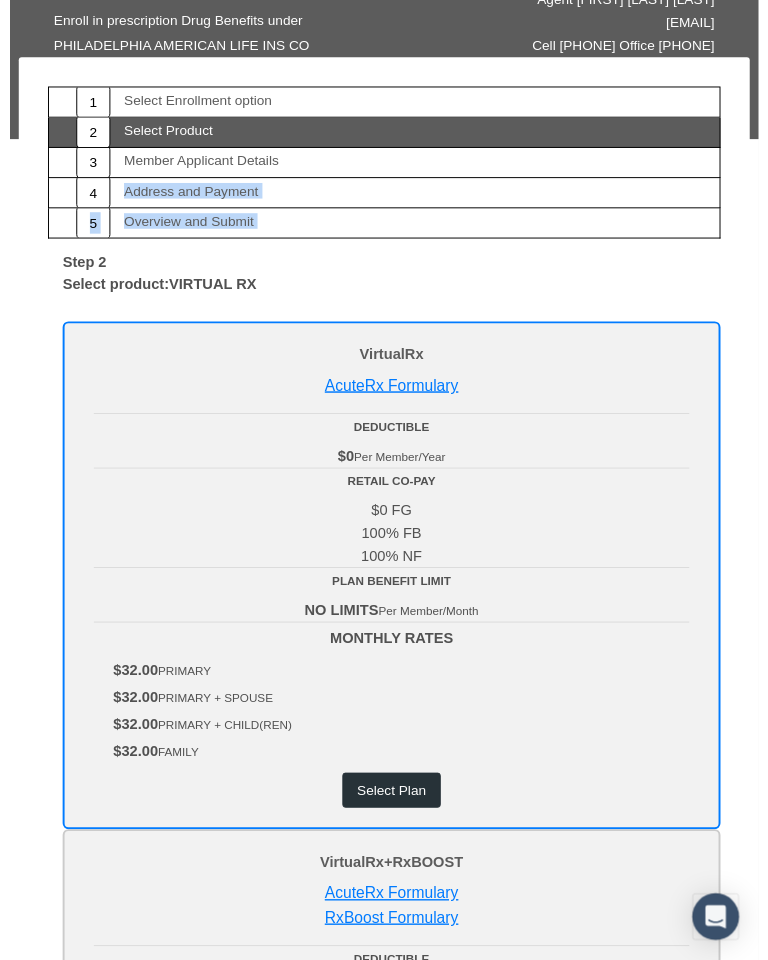 click on "Select product:  VIRTUAL RX" at bounding box center [384, 295] 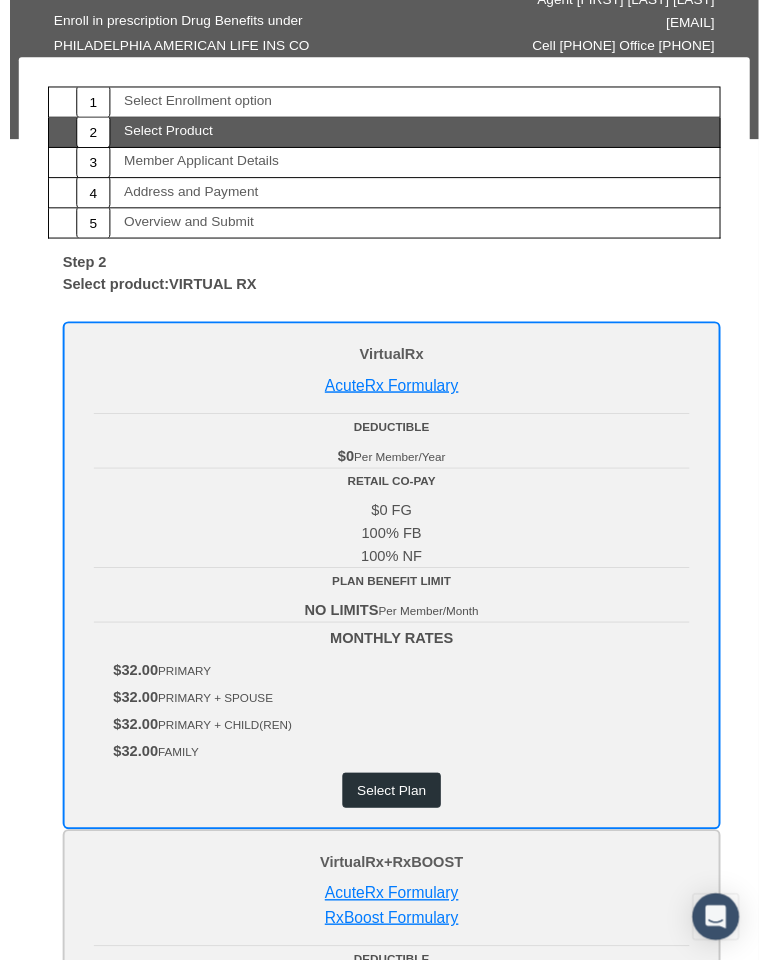 scroll, scrollTop: 123, scrollLeft: 0, axis: vertical 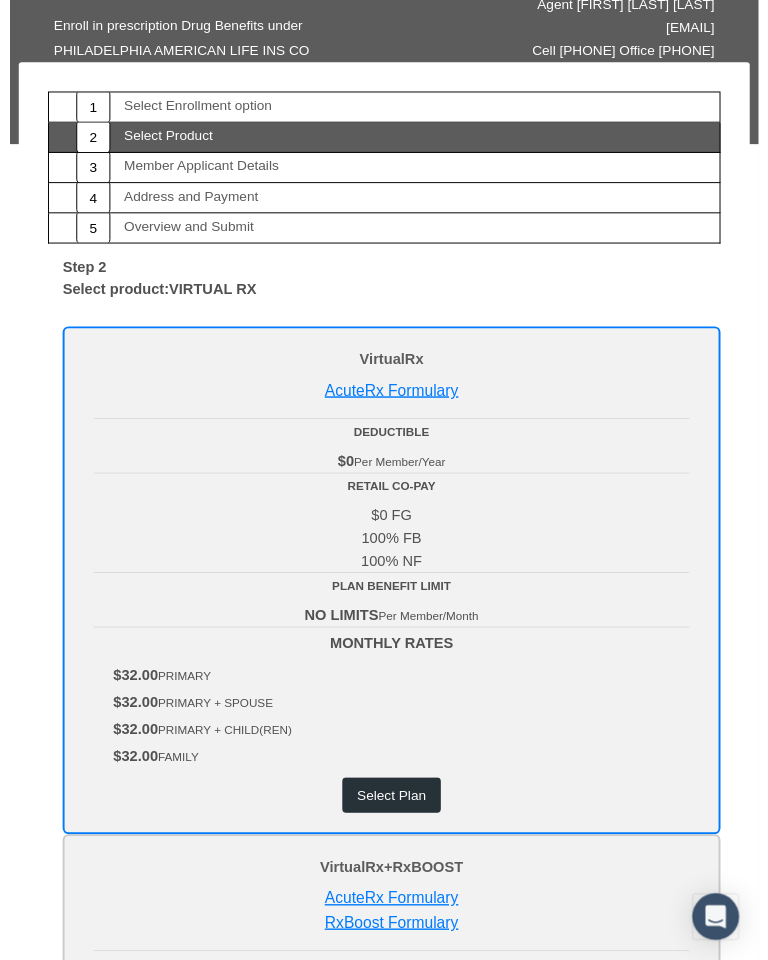 click on "Member Applicant Details" at bounding box center [196, 170] 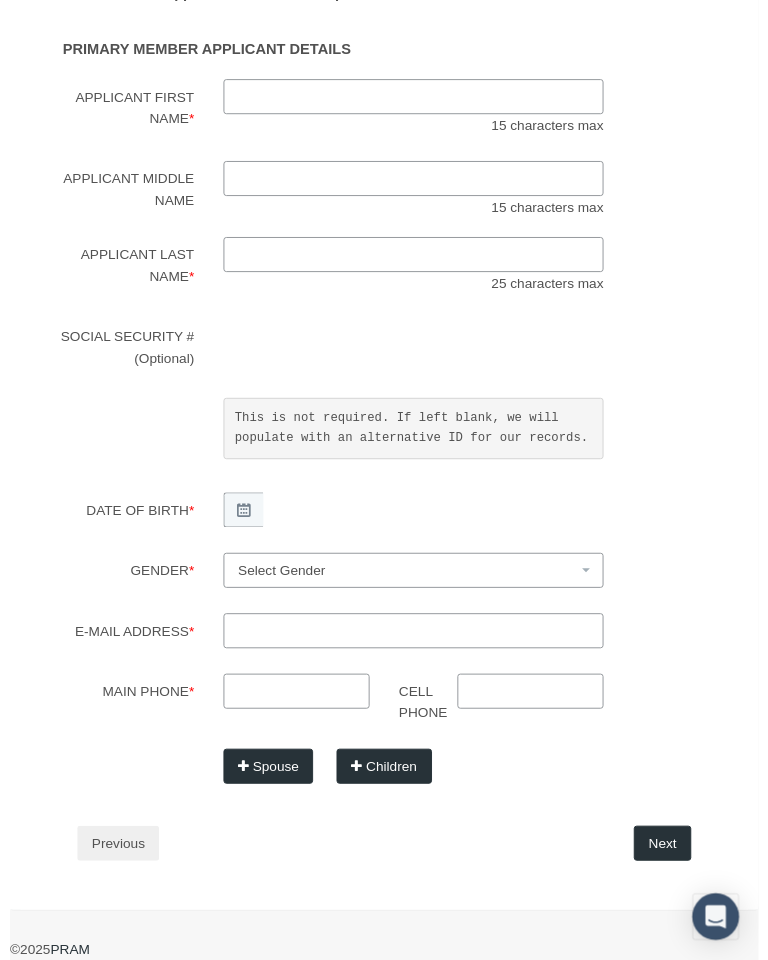 scroll, scrollTop: 432, scrollLeft: 0, axis: vertical 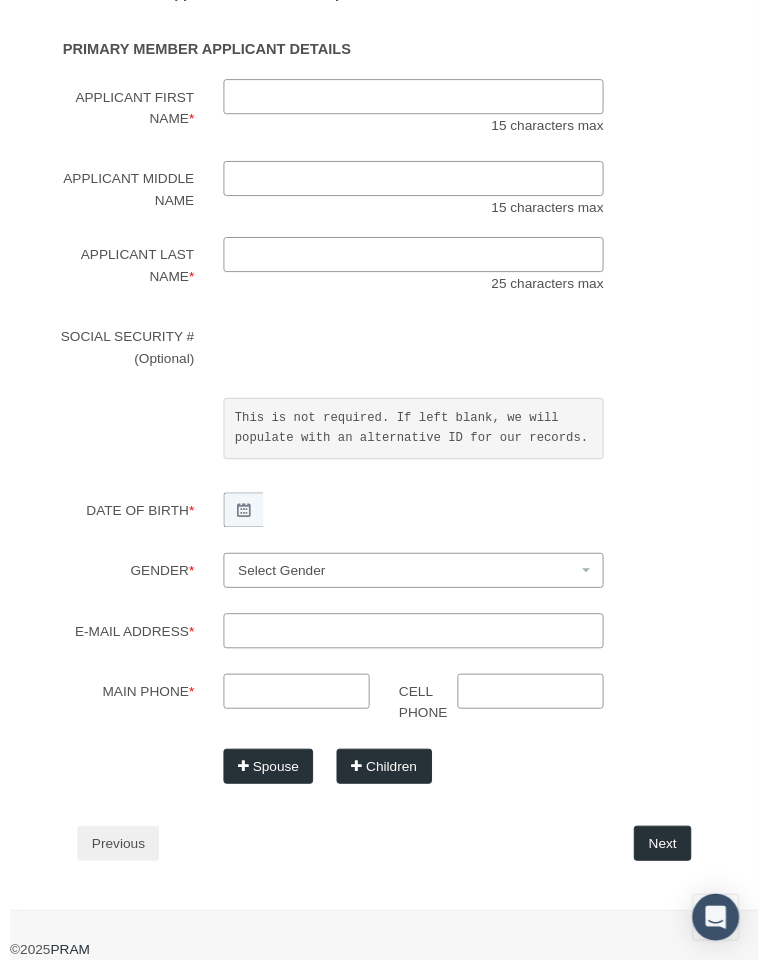 click at bounding box center (294, 712) 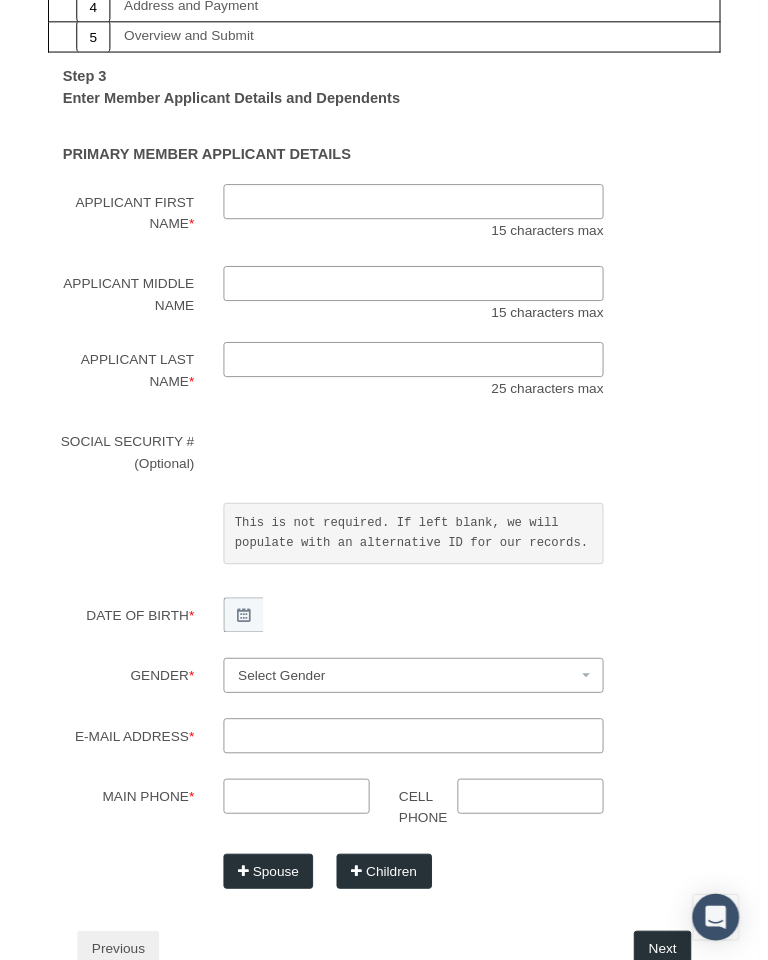 scroll, scrollTop: 317, scrollLeft: 0, axis: vertical 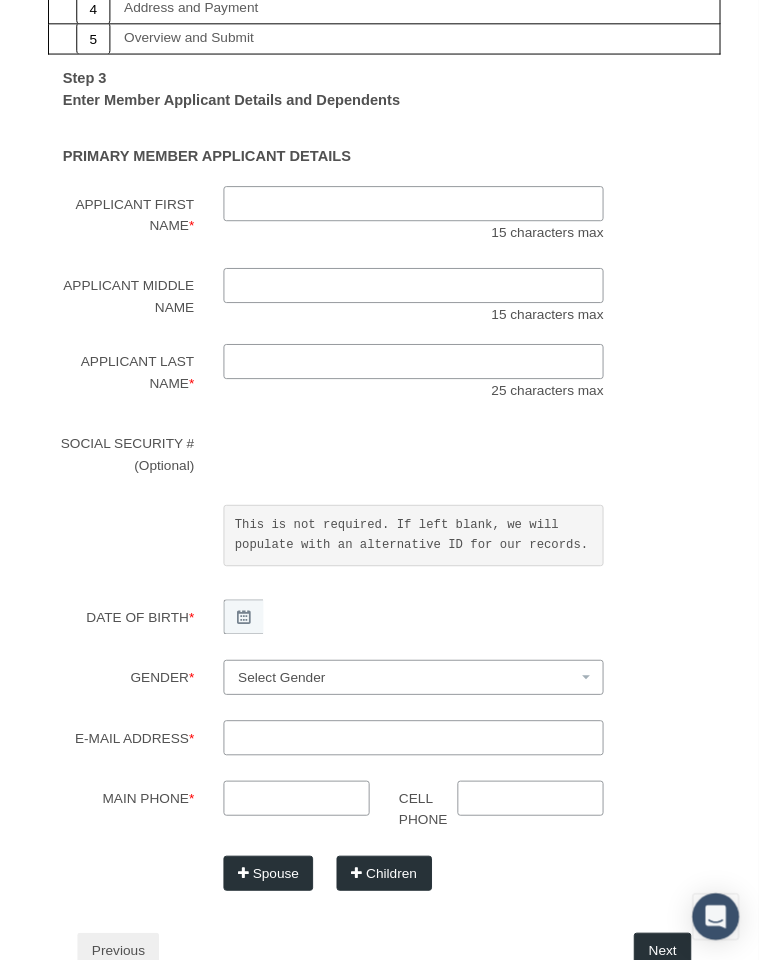click on "Applicant First Name
*" at bounding box center [414, 209] 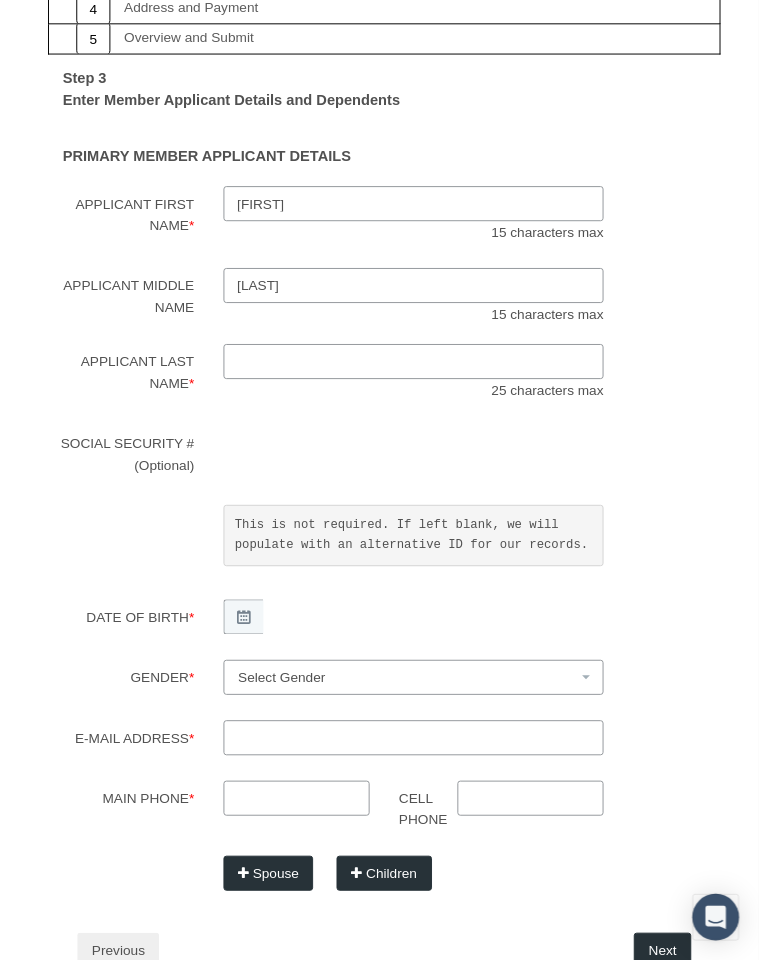 click on "Applicant Last Name
*" at bounding box center [414, 371] 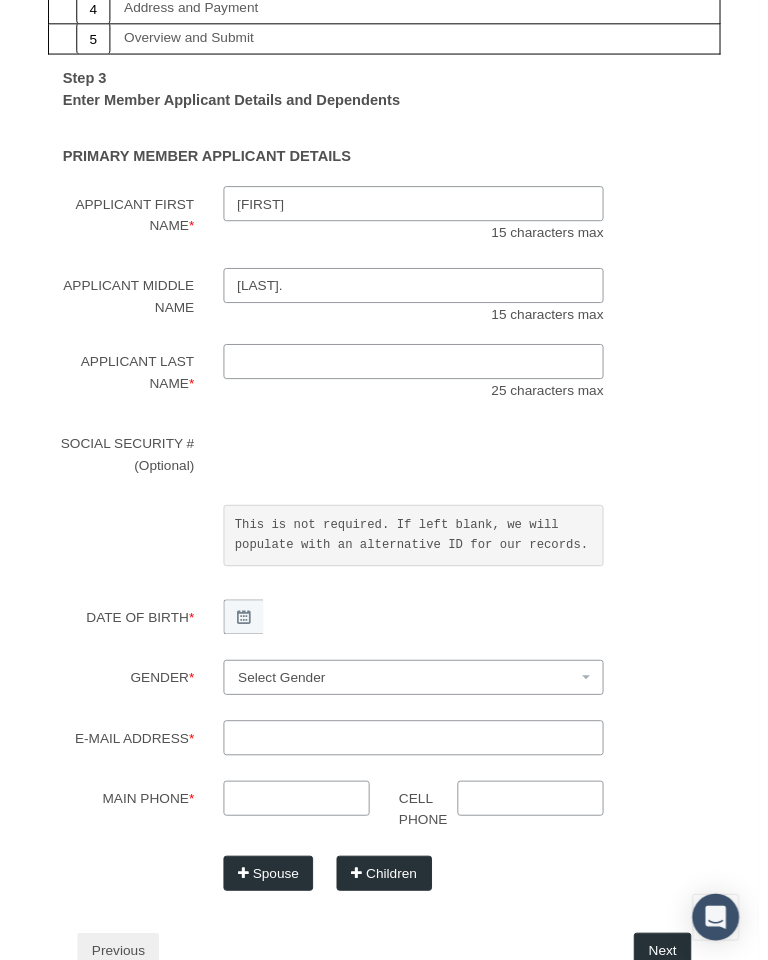 type on "Stewart." 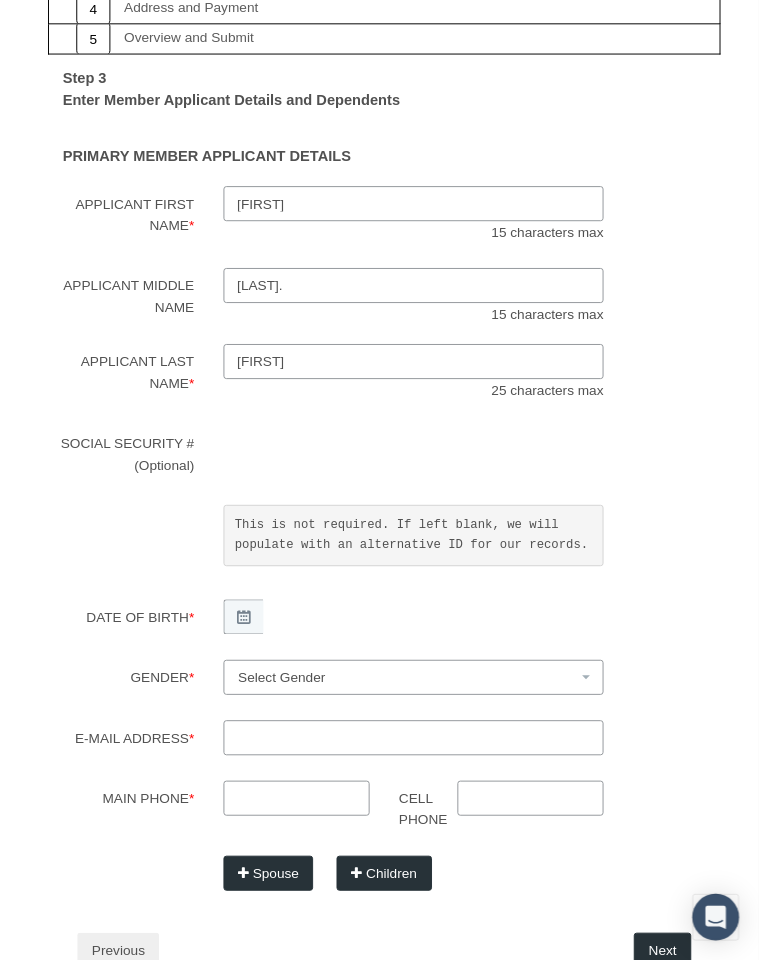 type on "Lee" 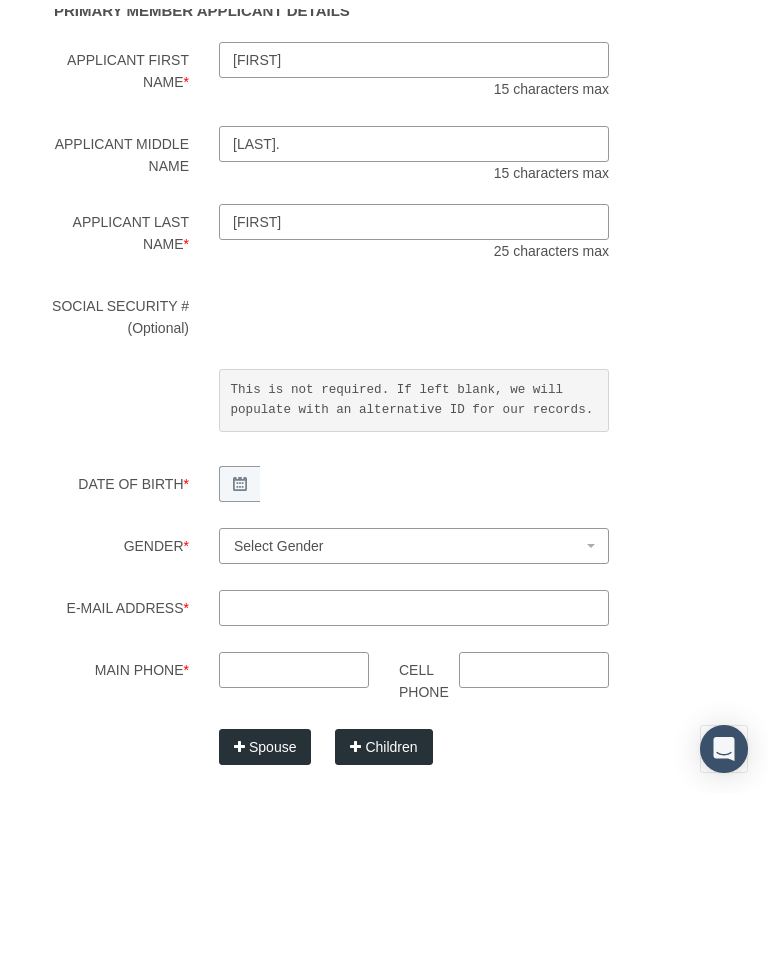 click at bounding box center [239, 633] 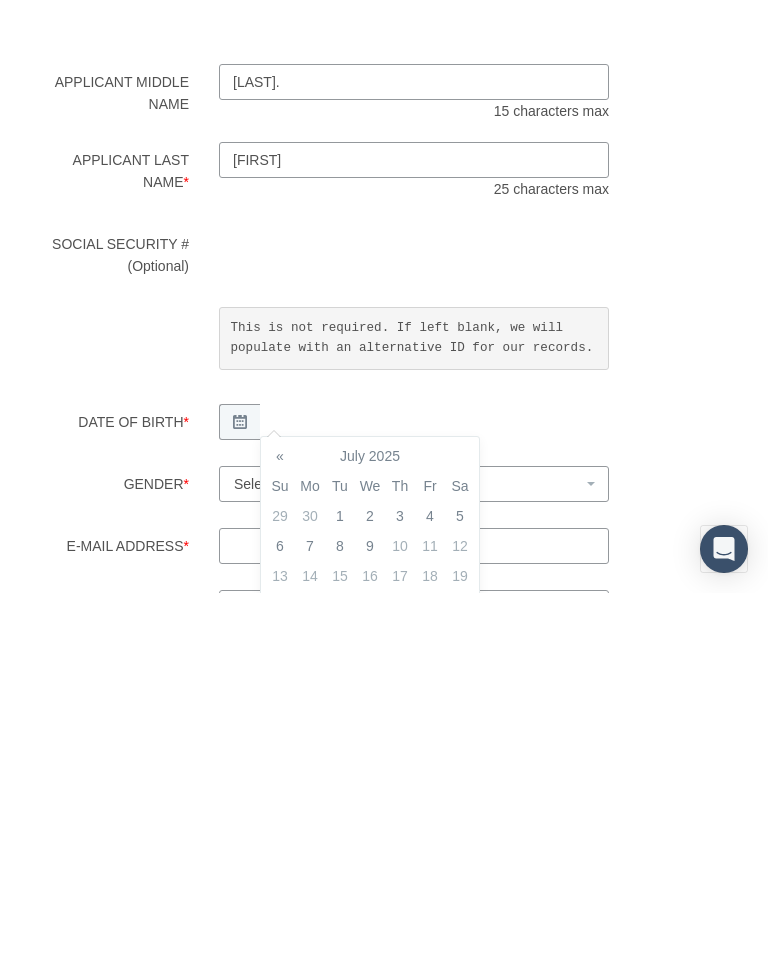 scroll, scrollTop: 264, scrollLeft: 0, axis: vertical 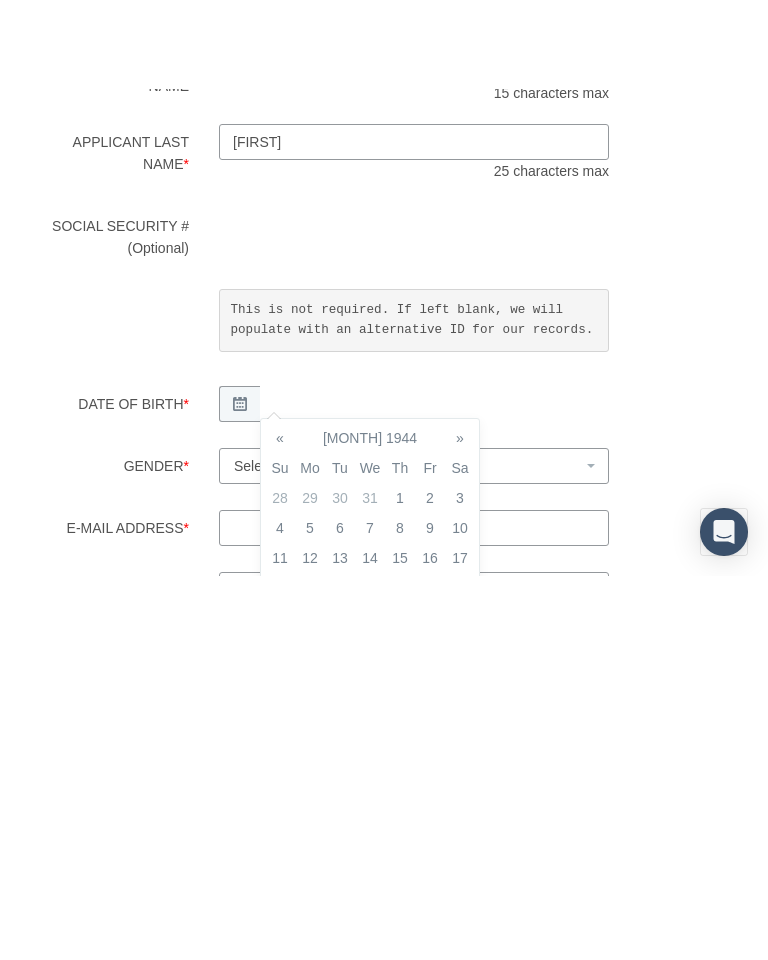 click on "Cell Phone" at bounding box center [204, 799] 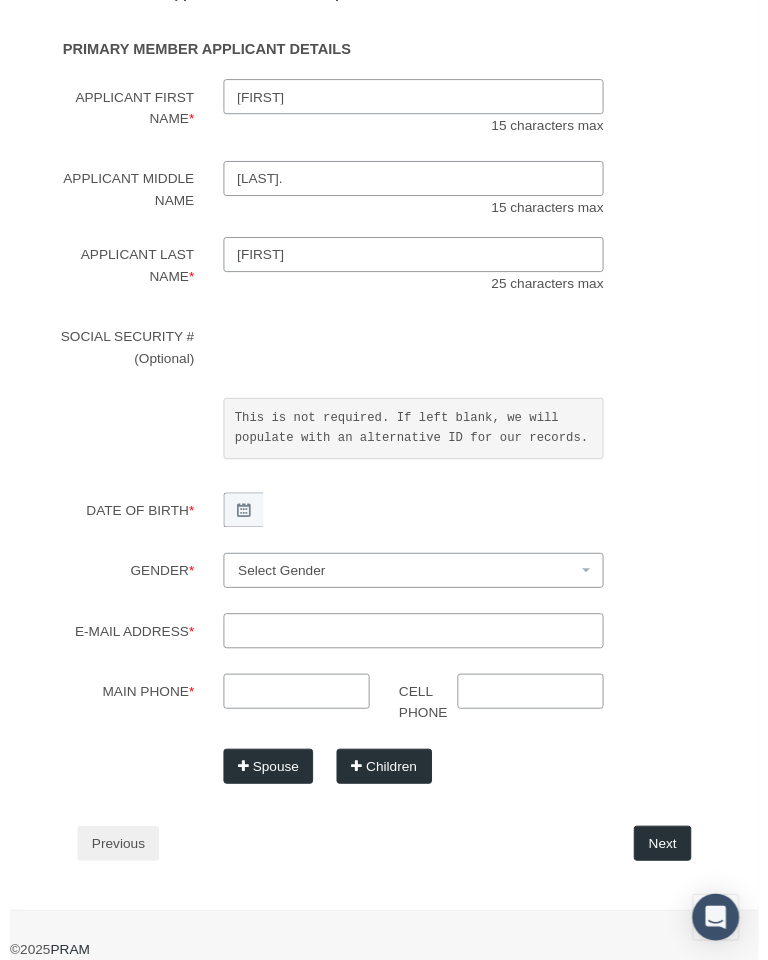 click on "Select Gender" at bounding box center [414, 585] 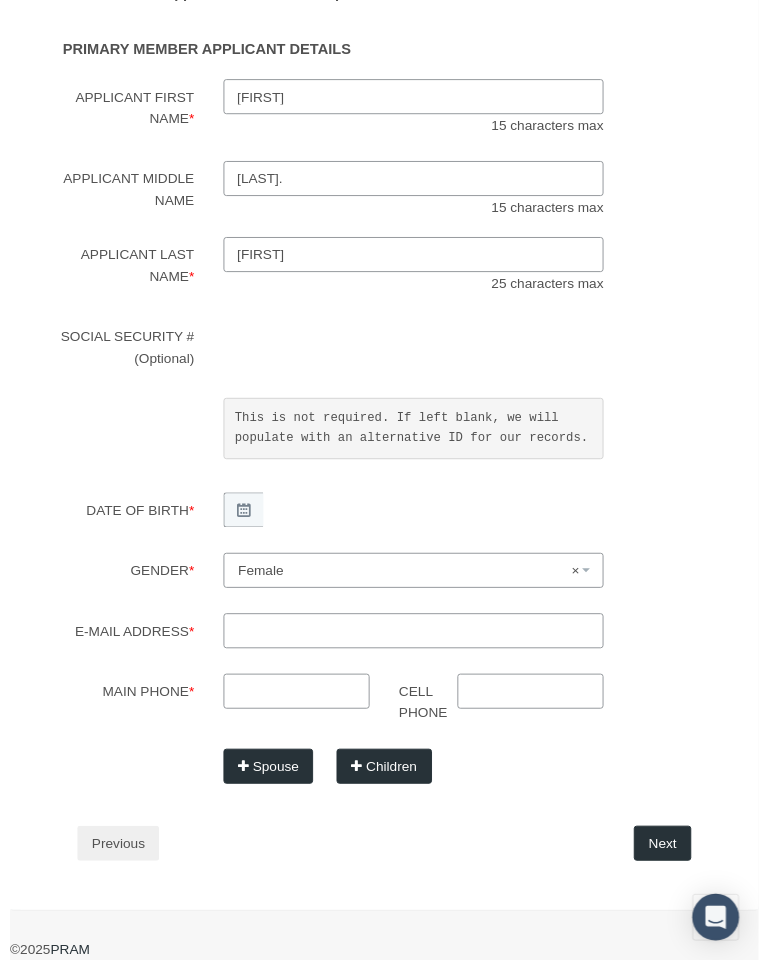 click on "E-mail Address
*" at bounding box center [414, 647] 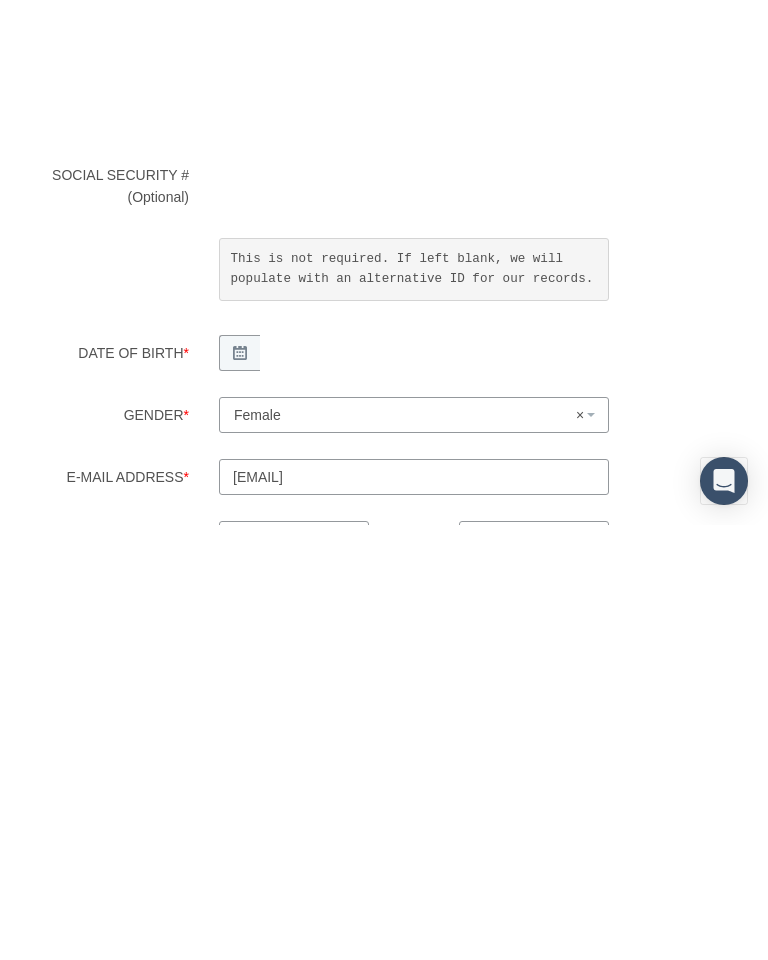 click on "561-329-5939" at bounding box center (294, 694) 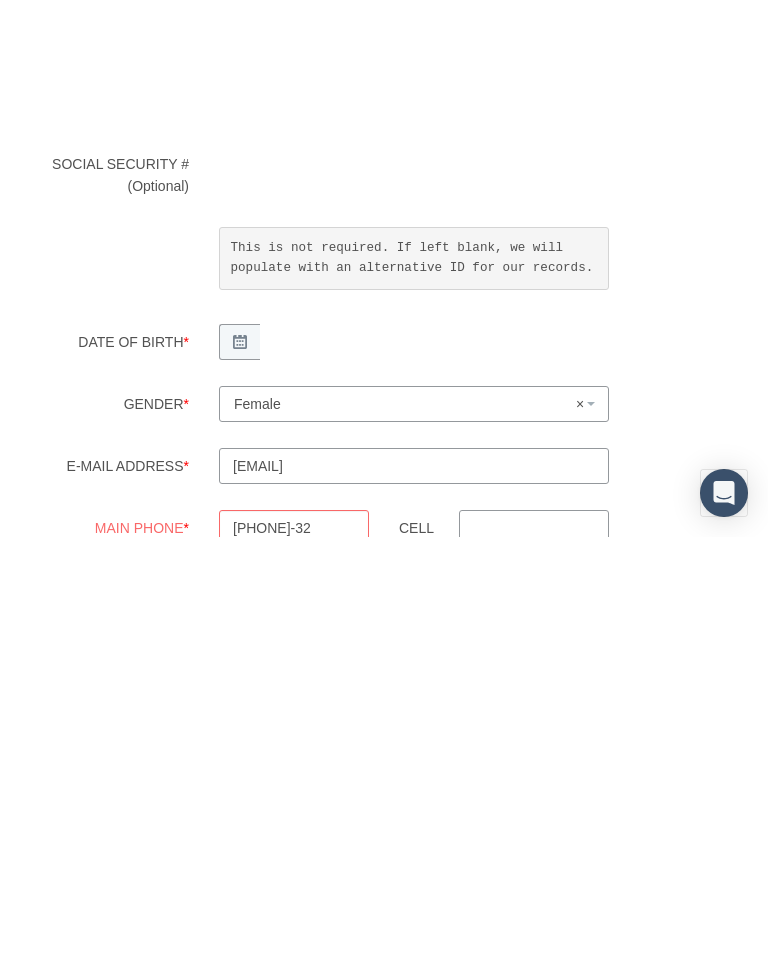 type on "561-3" 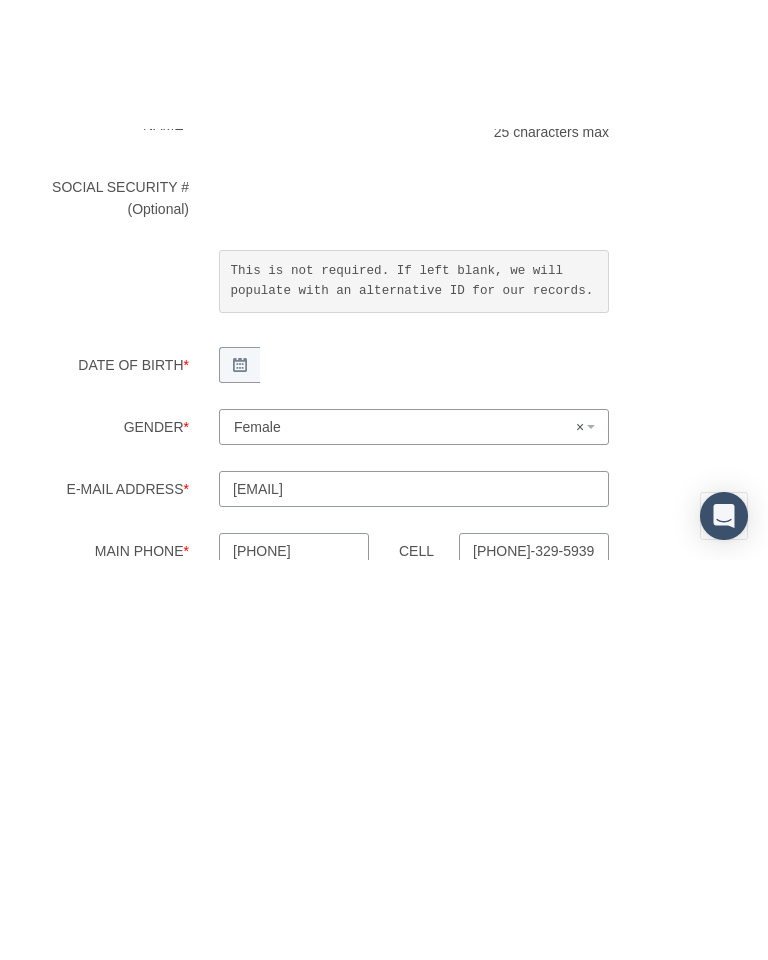 scroll, scrollTop: 432, scrollLeft: 0, axis: vertical 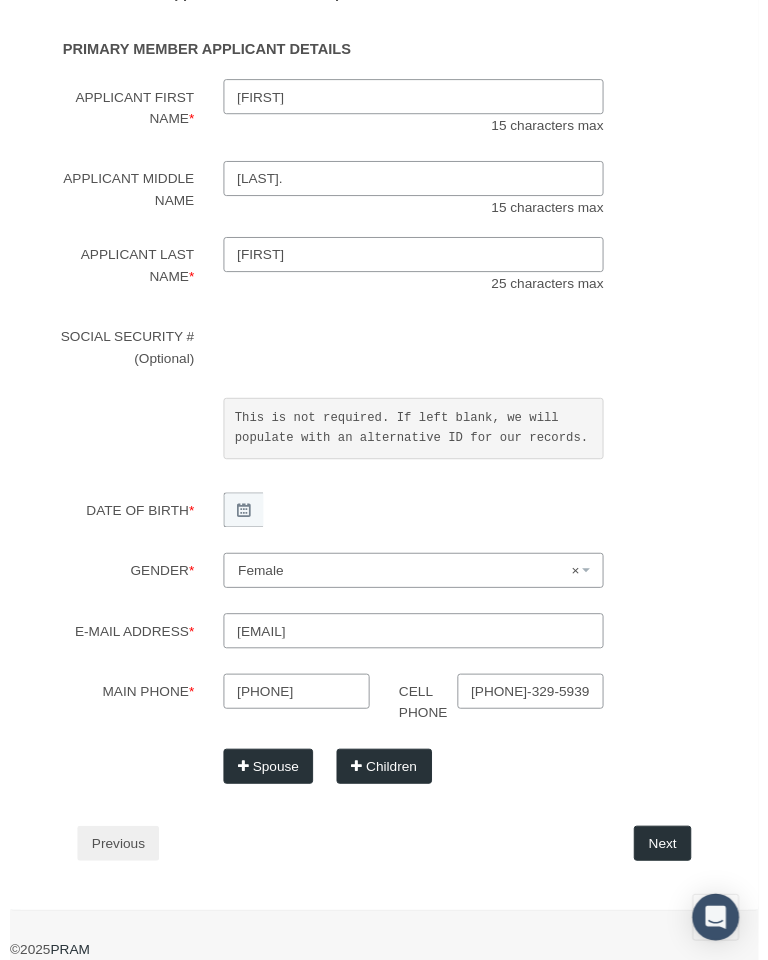 click on "Next" at bounding box center [669, 865] 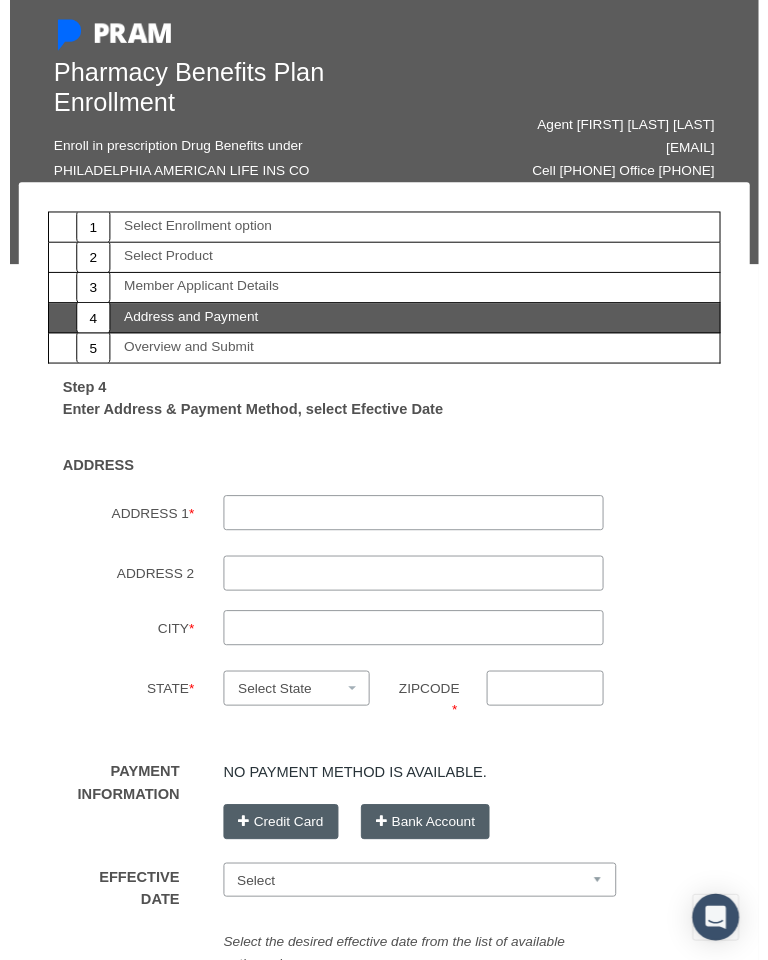 click on "ADDRESS 1
*" at bounding box center (414, 526) 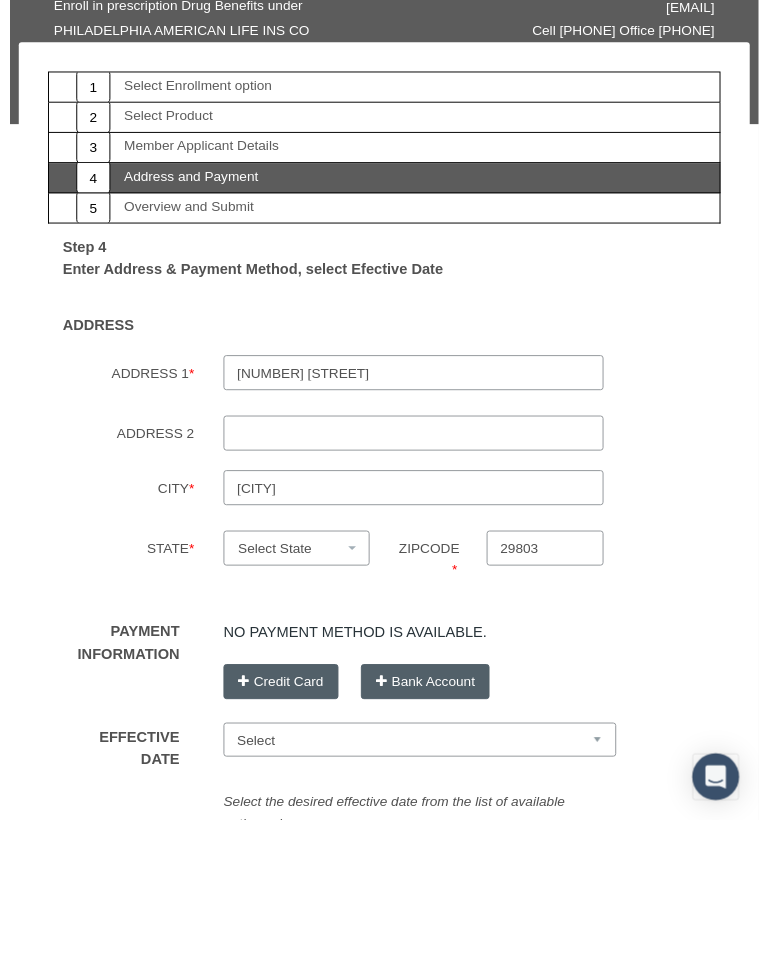 click on "Select State" at bounding box center (294, 706) 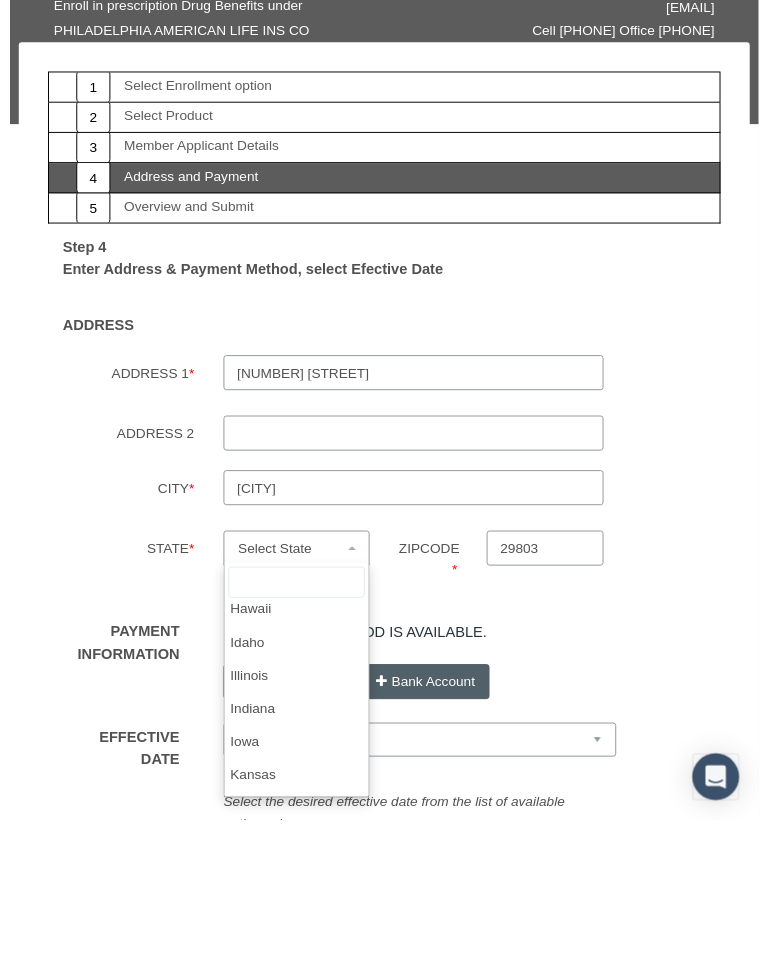 scroll, scrollTop: 358, scrollLeft: 0, axis: vertical 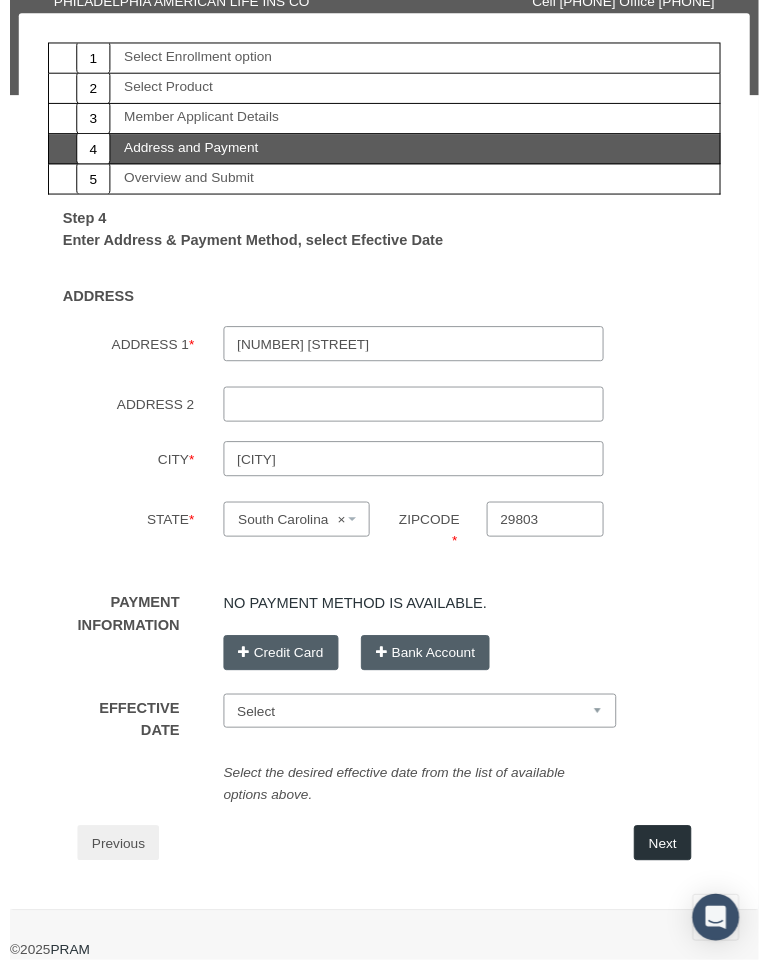 click on "Select Jul 15, 2025 Aug 1, 2025 Aug 15, 2025 Sep 1, 2025" at bounding box center [420, 729] 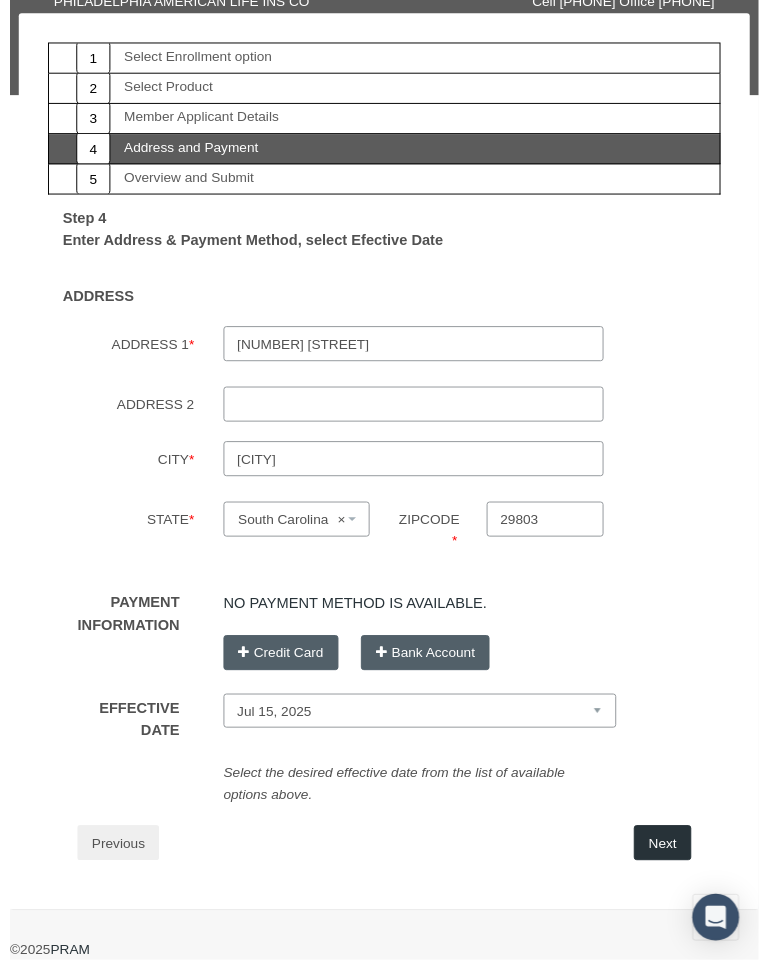 click on "1
Select Enrollment option
2
Select Product
3
4 5 Step 1" at bounding box center (384, 473) 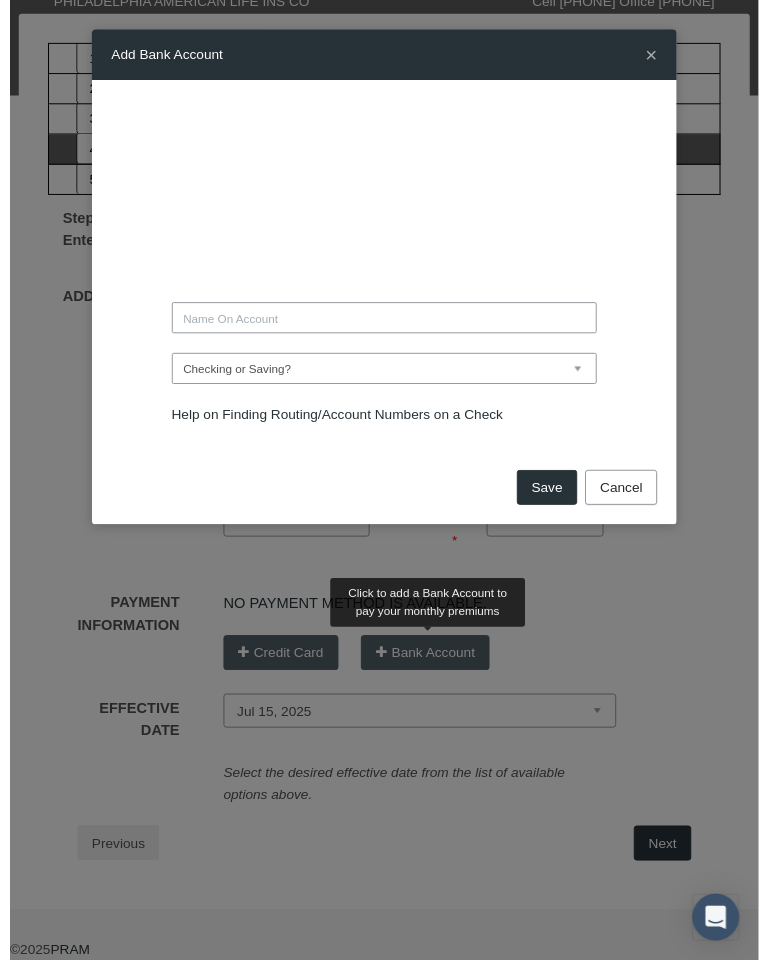 click on "Add Bank Account
×
Checking" at bounding box center [384, 492] 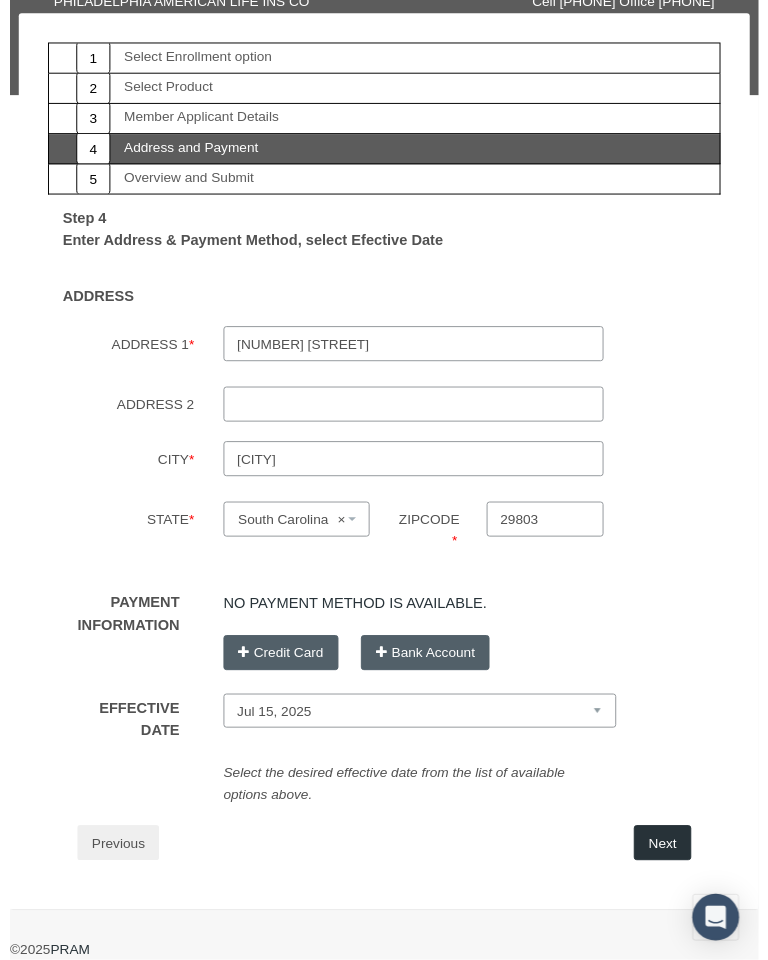 click on "Credit Card" at bounding box center [278, 670] 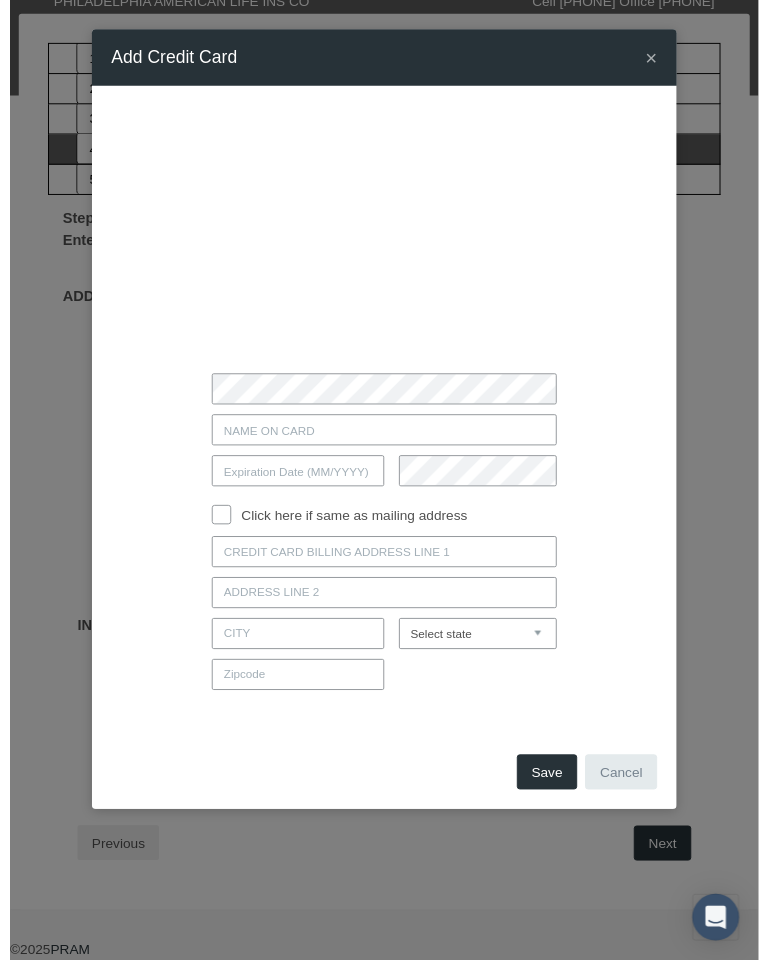 click on "×
Add Credit Card" at bounding box center [384, 492] 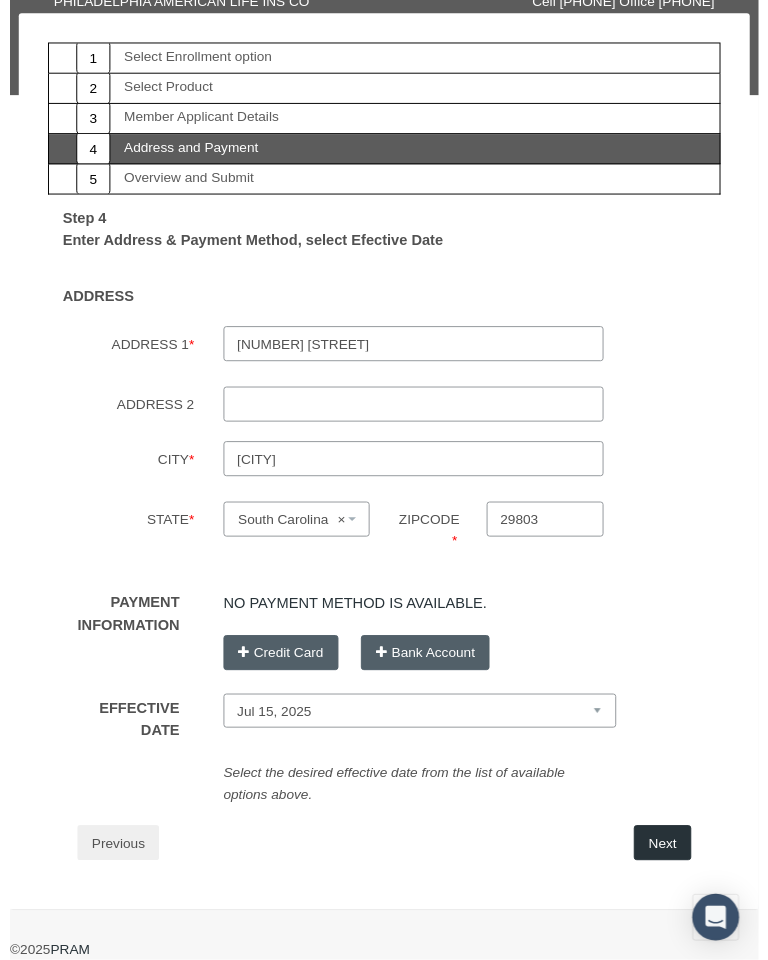 click on "Select Jul 15, 2025 Aug 1, 2025 Aug 15, 2025 Sep 1, 2025" at bounding box center (420, 729) 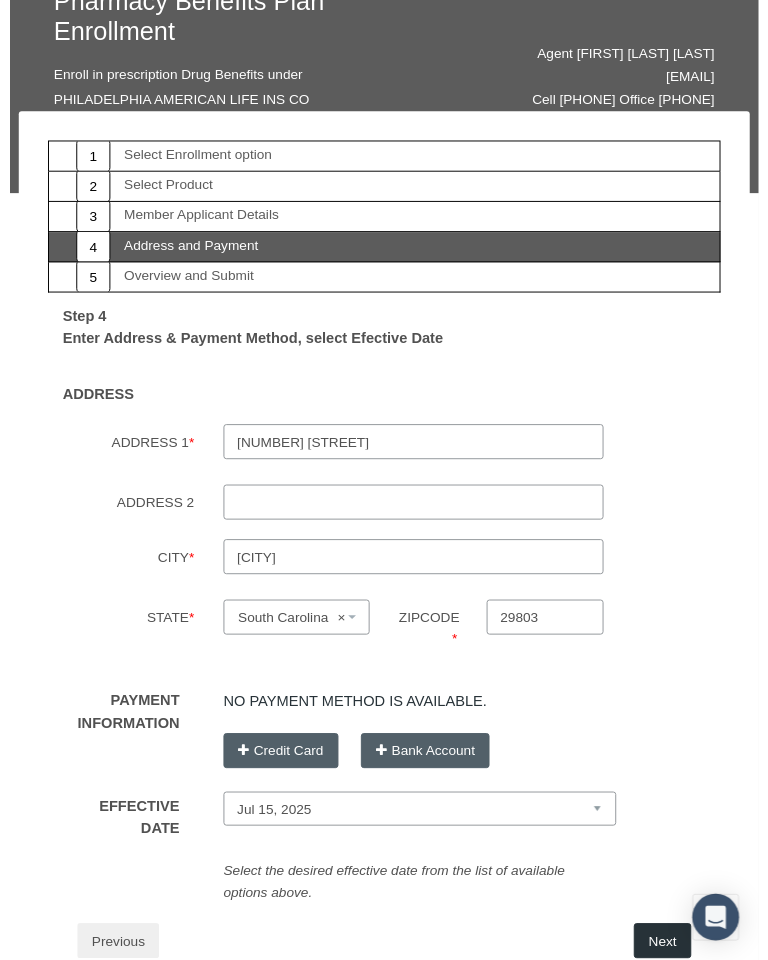 scroll, scrollTop: 74, scrollLeft: 0, axis: vertical 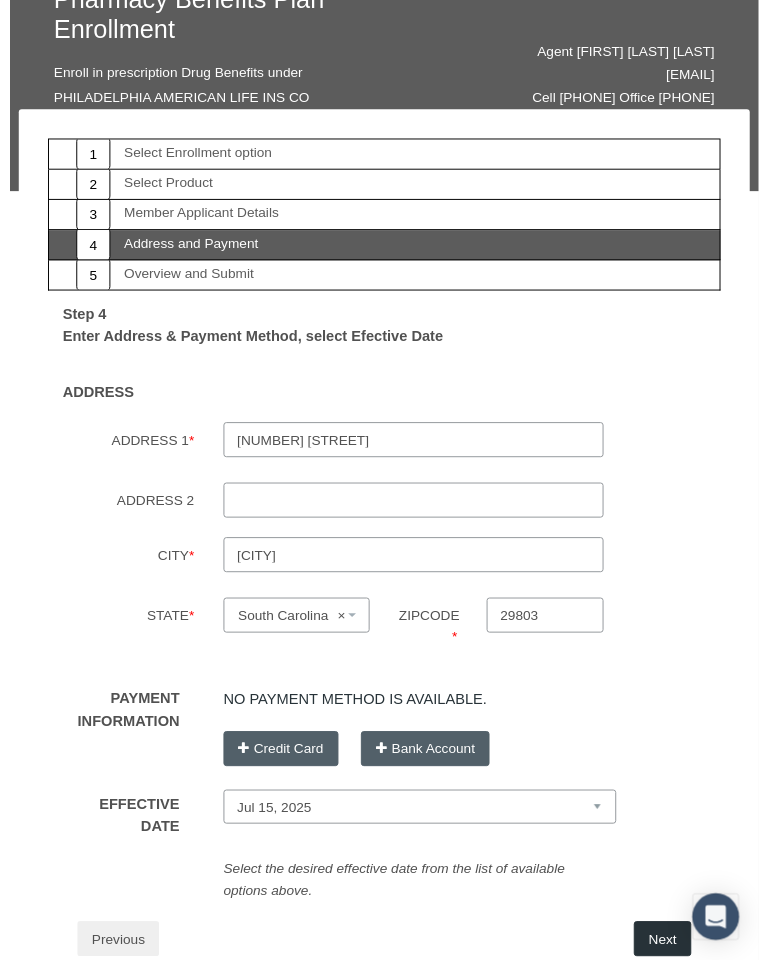 click at bounding box center (353, 632) 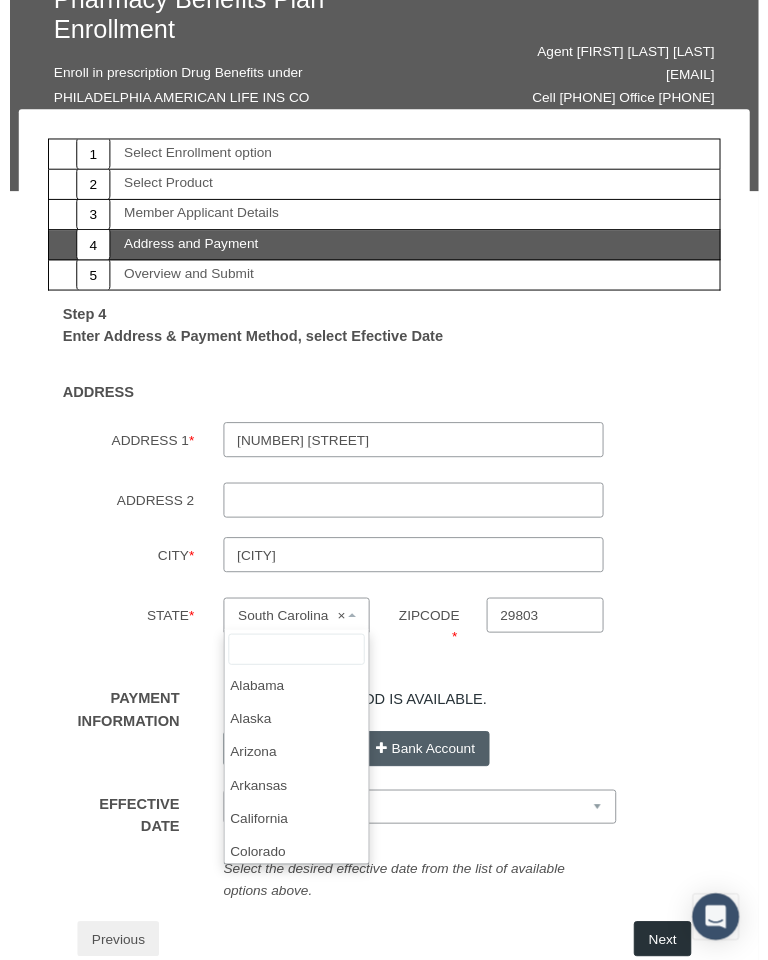 scroll, scrollTop: 113, scrollLeft: 0, axis: vertical 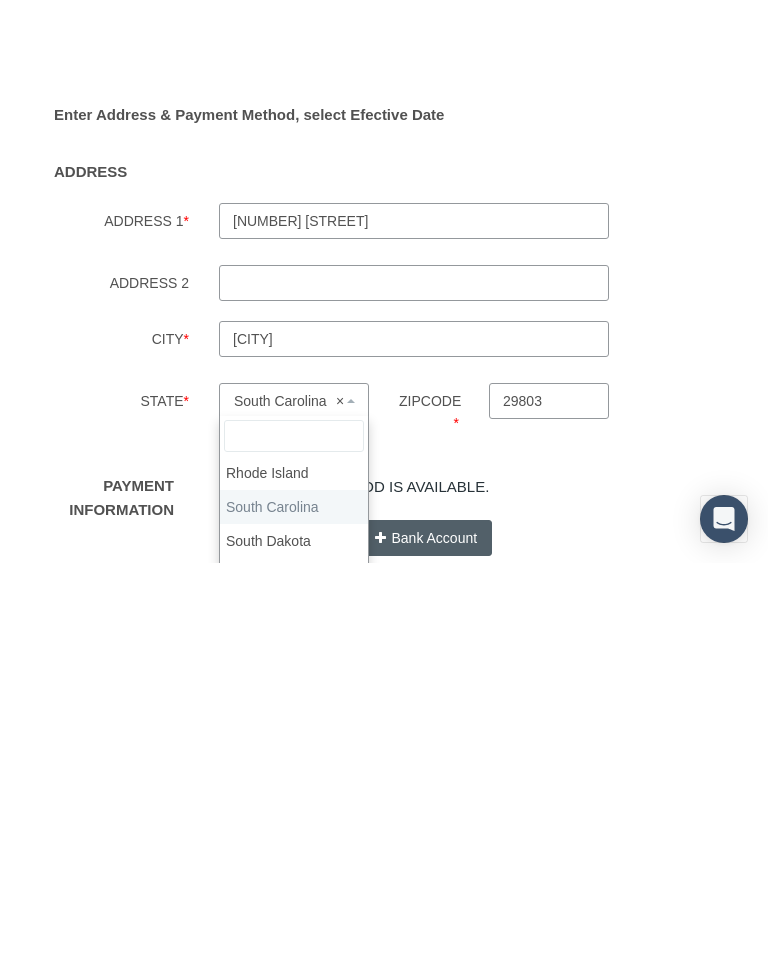 click on "× South Carolina" at bounding box center [288, 593] 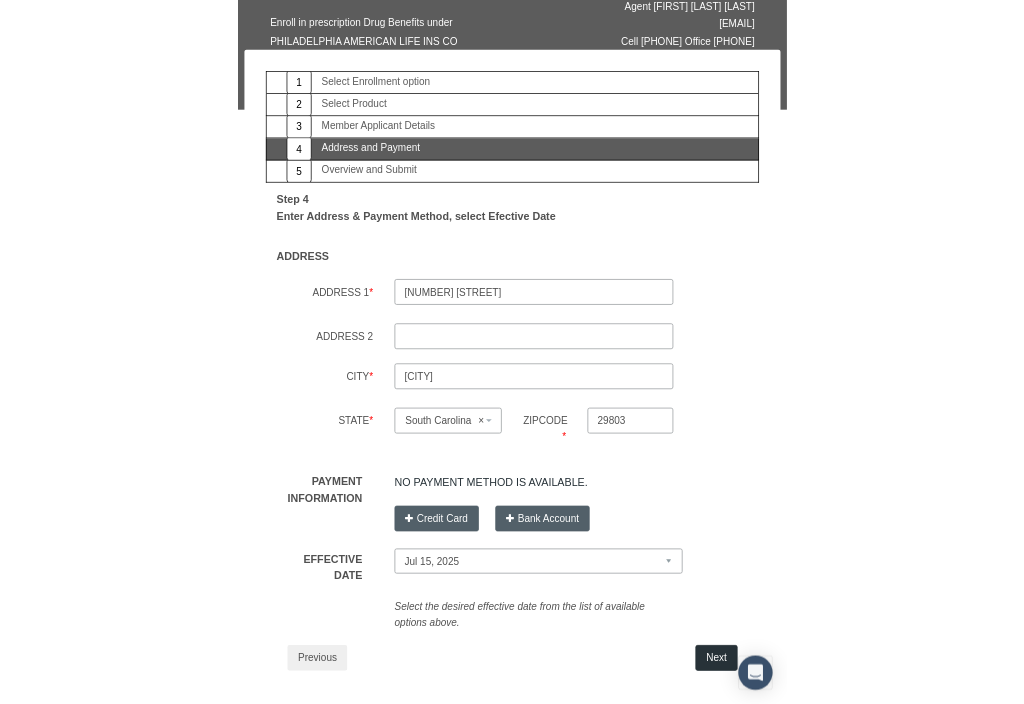 scroll, scrollTop: 0, scrollLeft: 0, axis: both 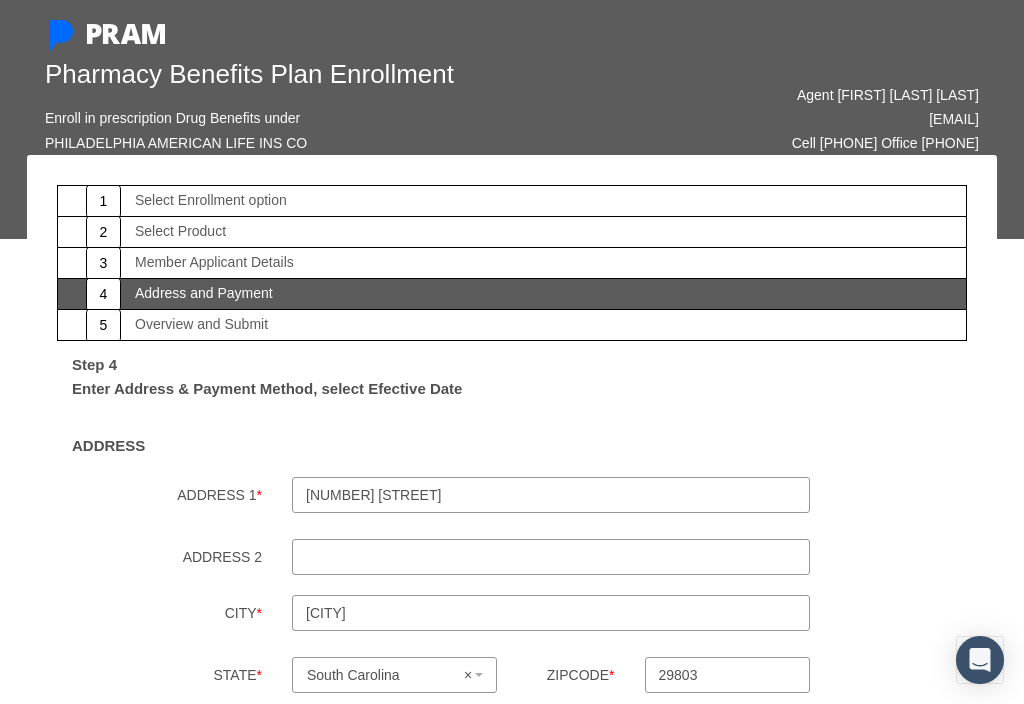 click on "Pharmacy Benefits Plan Enrollment
Enroll in prescription Drug Benefits under
PHILADELPHIA AMERICAN LIFE INS CO
Agent Lydia Del Rossi
aikenhealth@aol.com" at bounding box center [512, 119] 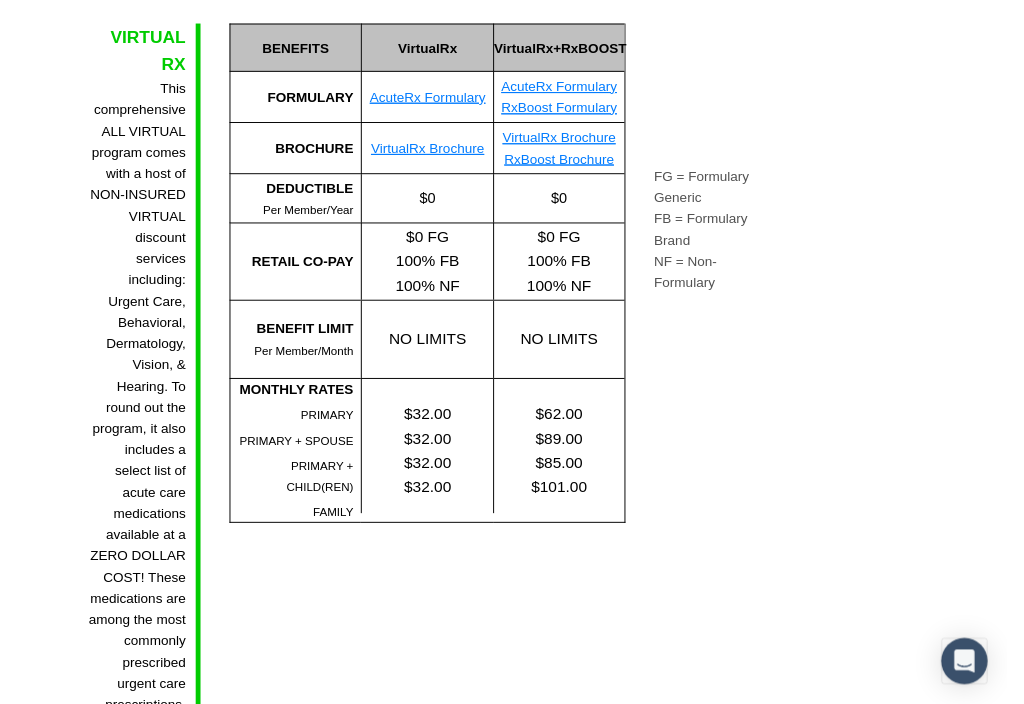 scroll, scrollTop: 1574, scrollLeft: 0, axis: vertical 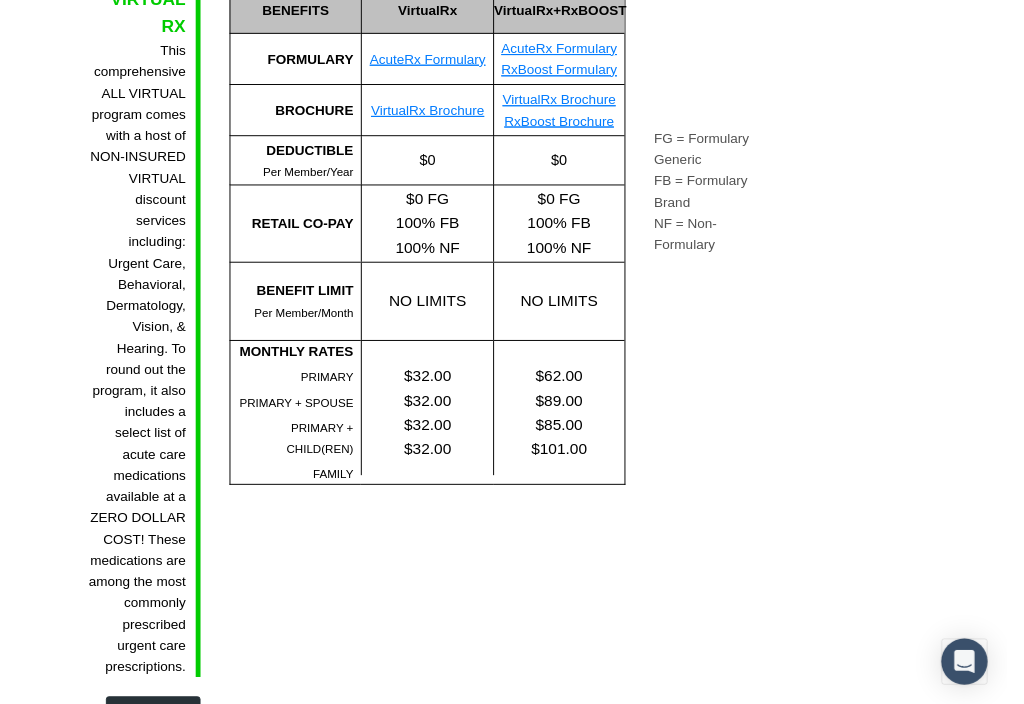 click on "Pharmacy Benefits Plan Enrollment
Enroll in prescription Drug Benefits under
PHILADELPHIA AMERICAN LIFE INS CO
Agent Lydia Del Rossi
1 2 3" at bounding box center [512, 630] 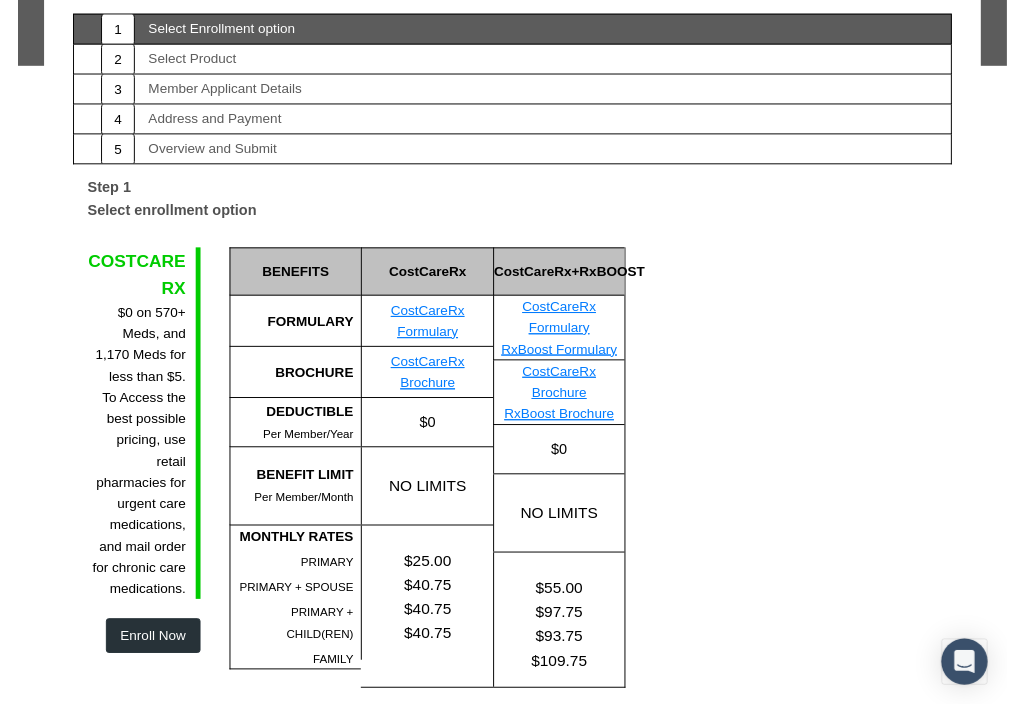 scroll, scrollTop: 169, scrollLeft: 0, axis: vertical 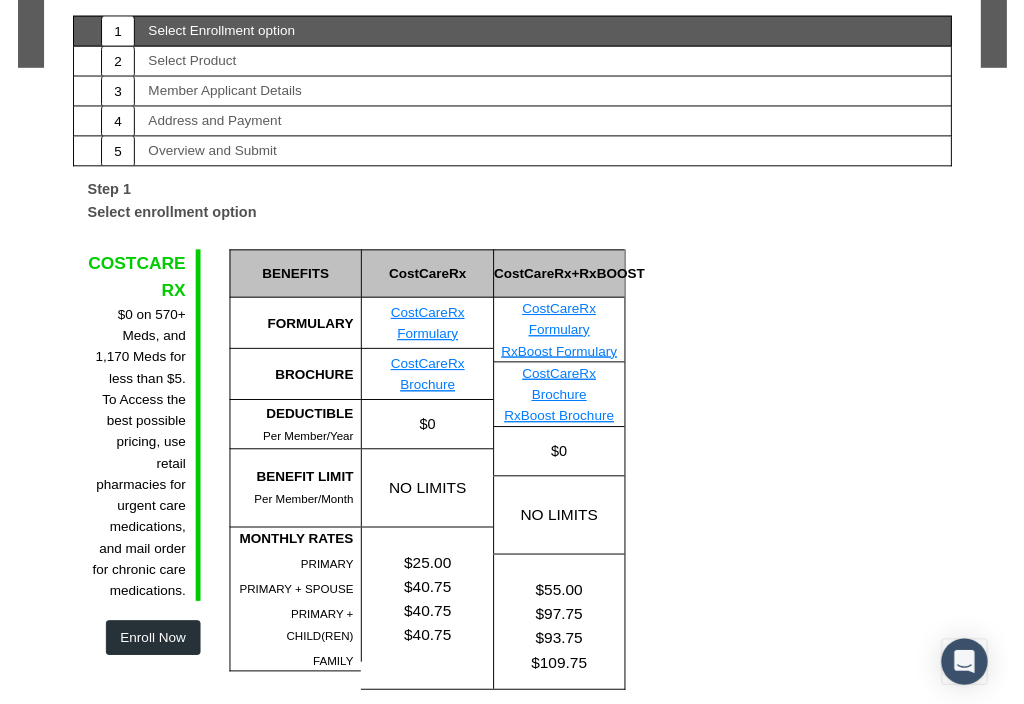 click on "COSTCARE RX
$0 on 570+ Meds, and 1,170 Meds for less than $5. To Access the best possible pricing, use retail pharmacies for urgent care medications, and mail order for chronic care medications.
Enroll Now
BENEFITS
FORMULARY
MONTHLY RATES PRIMARY" at bounding box center (497, 486) 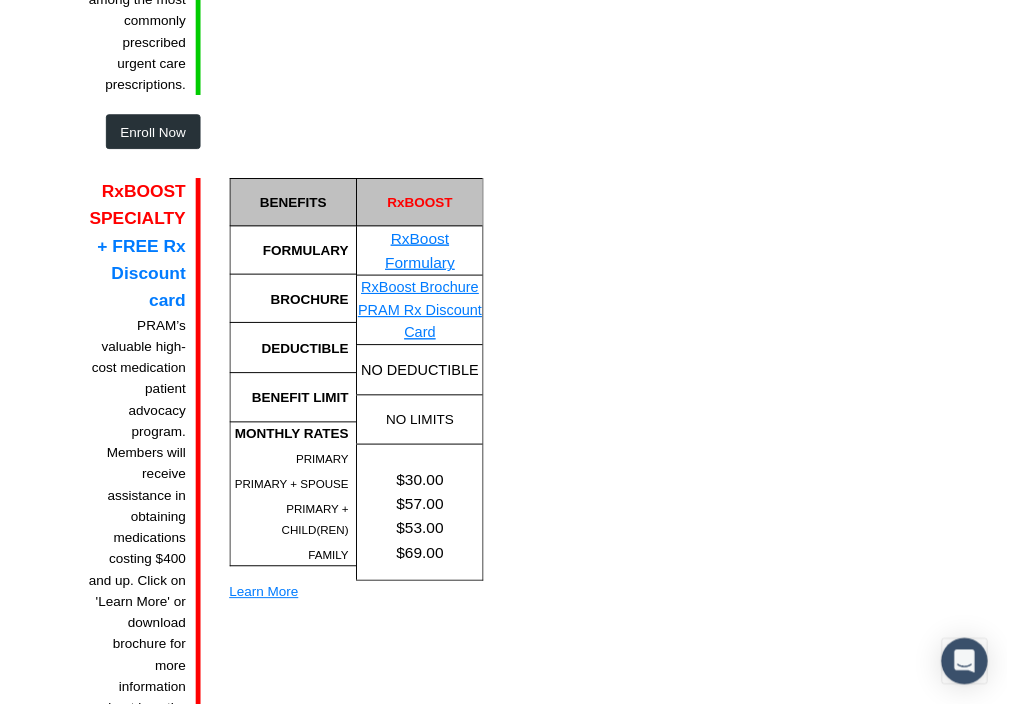 scroll, scrollTop: 2185, scrollLeft: 0, axis: vertical 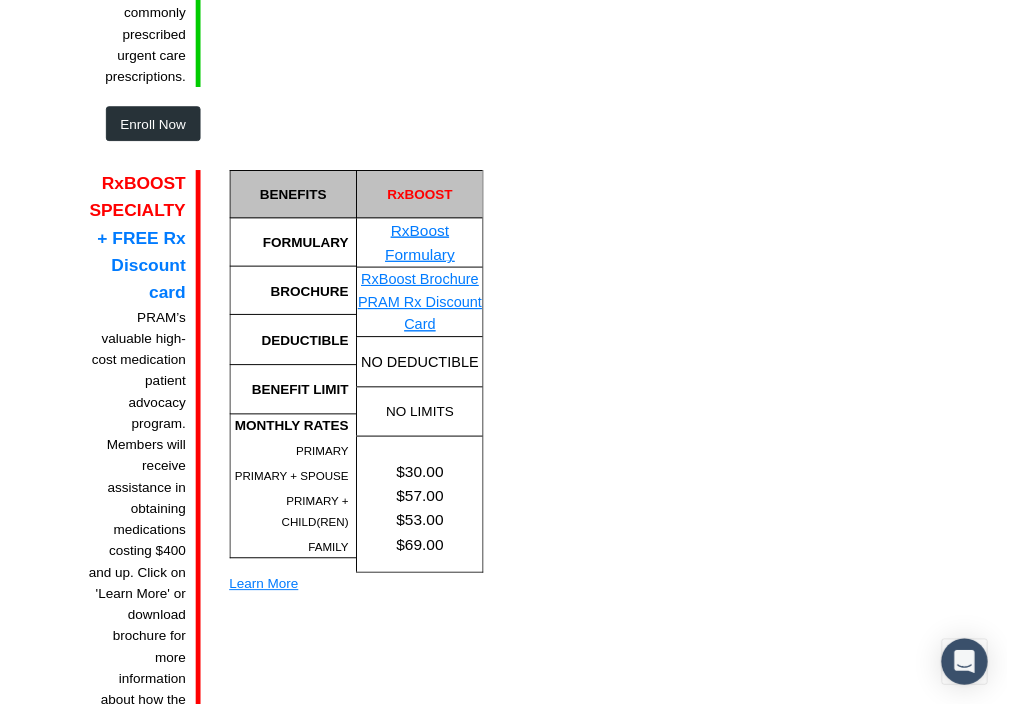 click on "RxBOOST SPECIALTY  + FREE Rx Discount card
PRAM’s valuable high-cost medication patient advocacy program. Members will receive assistance in obtaining medications costing $400 and up. Click on 'Learn More' or download brochure for more information about how the program works.
Enroll Now
BENEFITS
MONTHLY RATES PRIMARY" at bounding box center [497, 494] 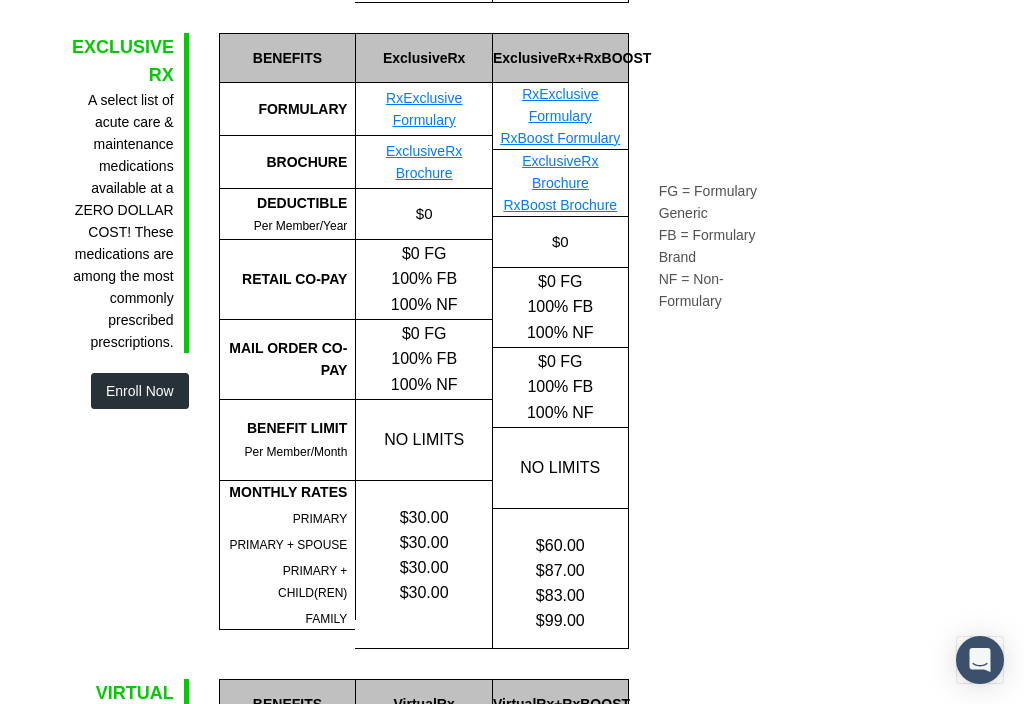 scroll, scrollTop: 879, scrollLeft: 0, axis: vertical 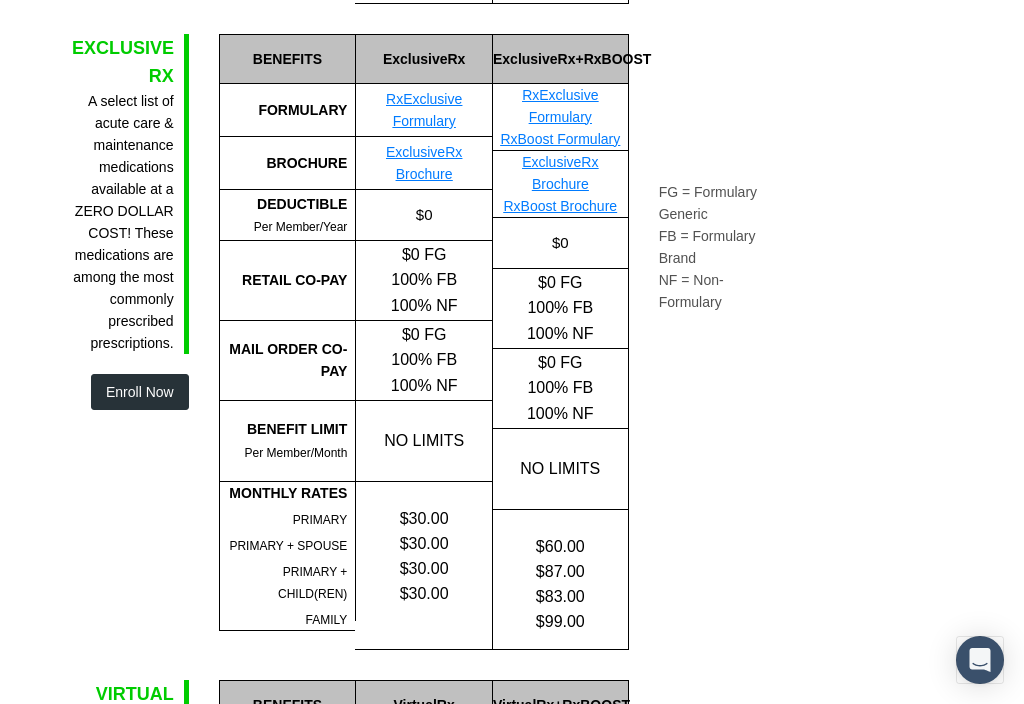 click on "Enroll Now" at bounding box center [140, 392] 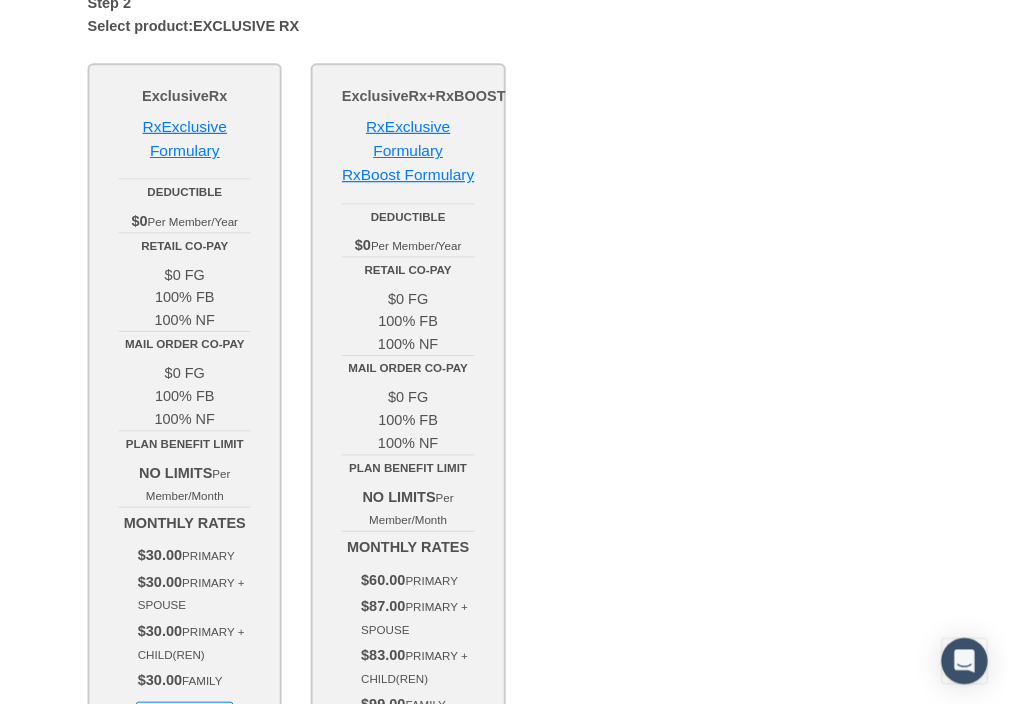scroll, scrollTop: 387, scrollLeft: 0, axis: vertical 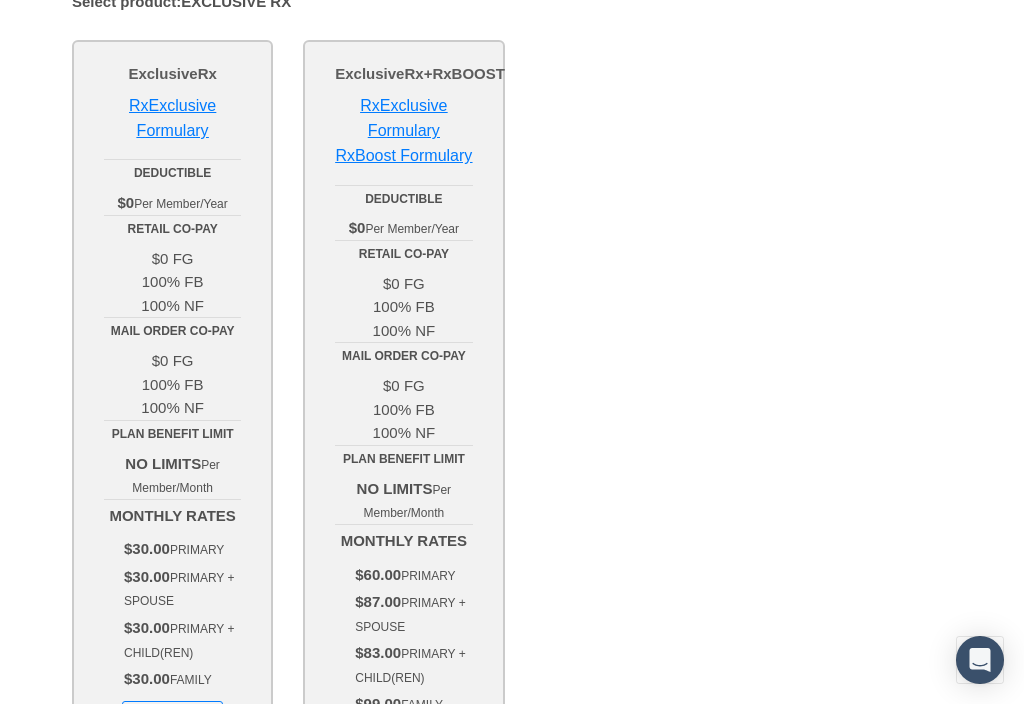 click on "RxExclusive Formulary" at bounding box center [172, 118] 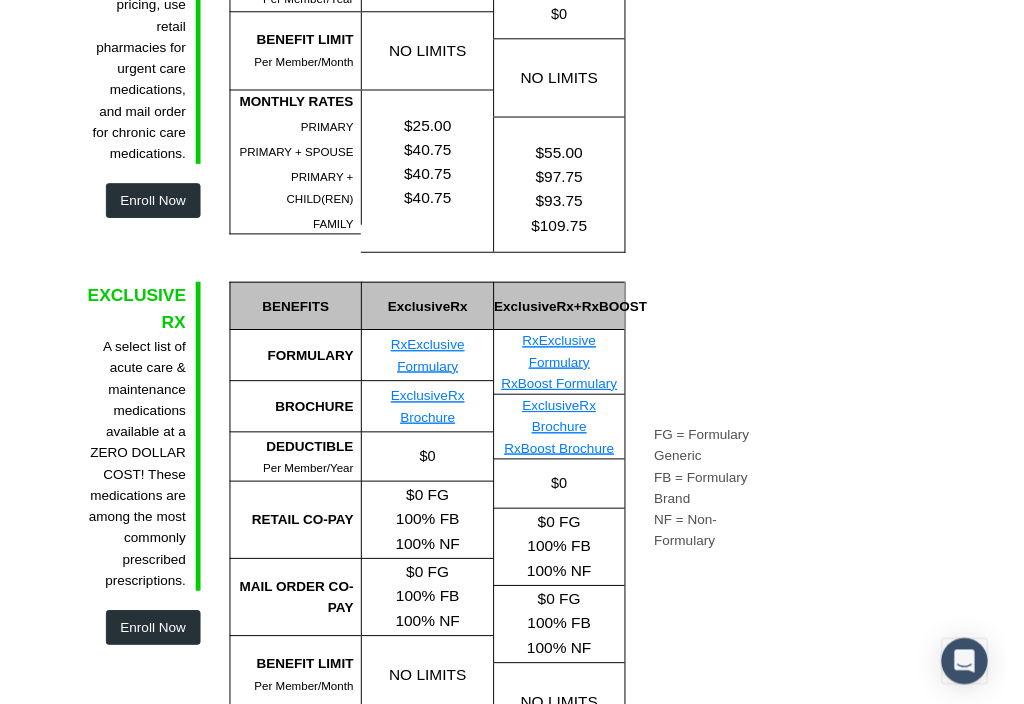 scroll, scrollTop: 623, scrollLeft: 0, axis: vertical 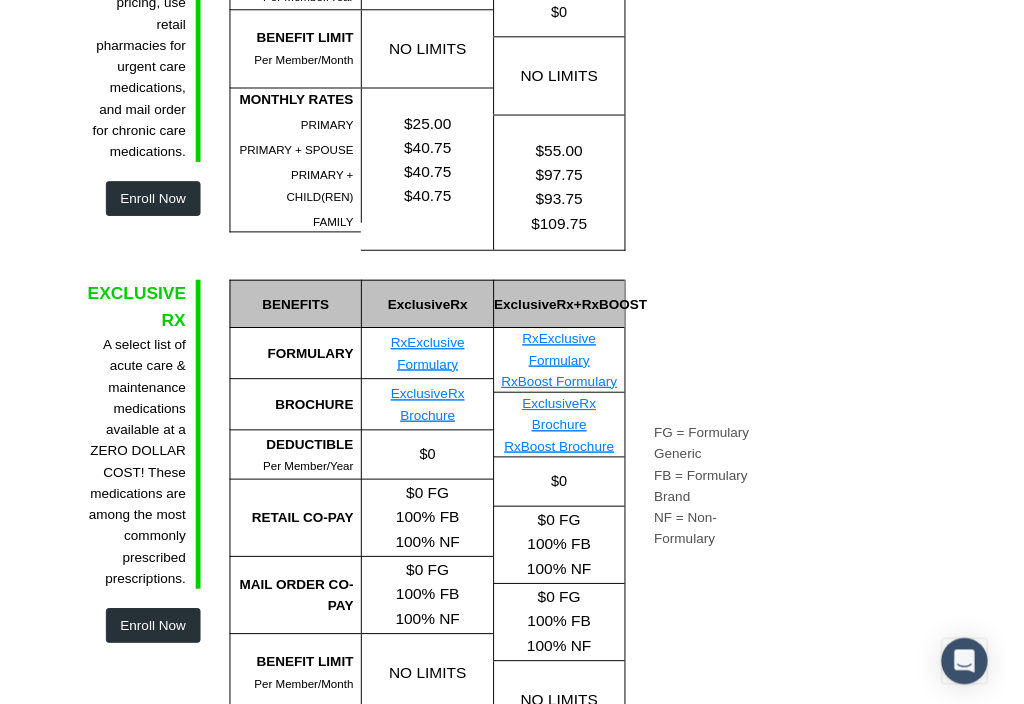 click on "Enroll Now" at bounding box center [140, 648] 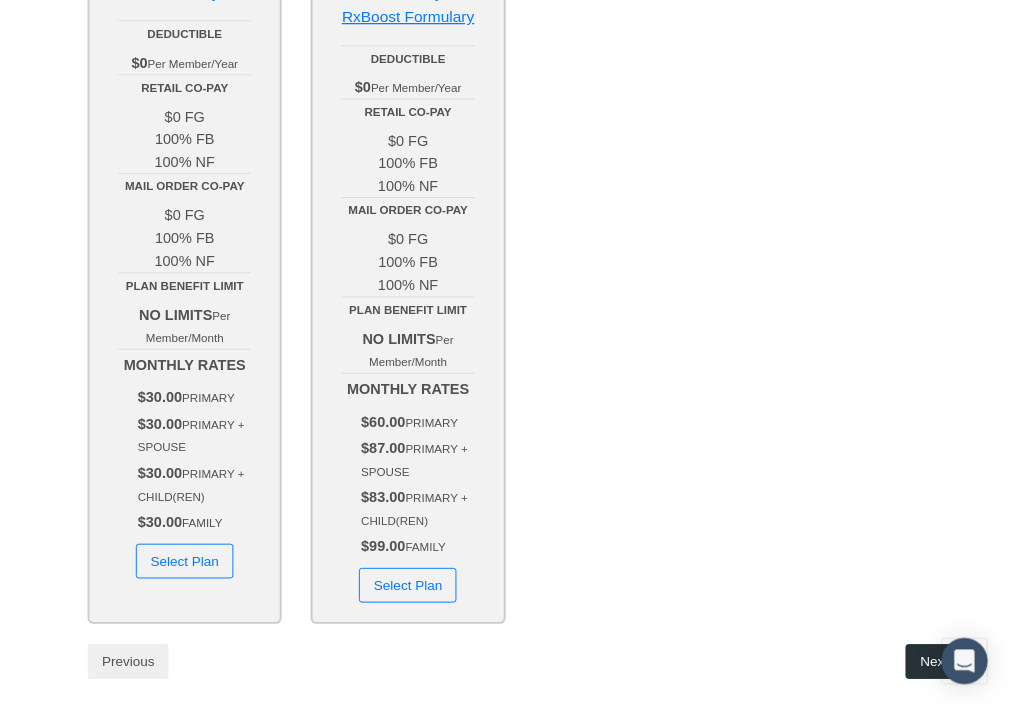 scroll, scrollTop: 535, scrollLeft: 0, axis: vertical 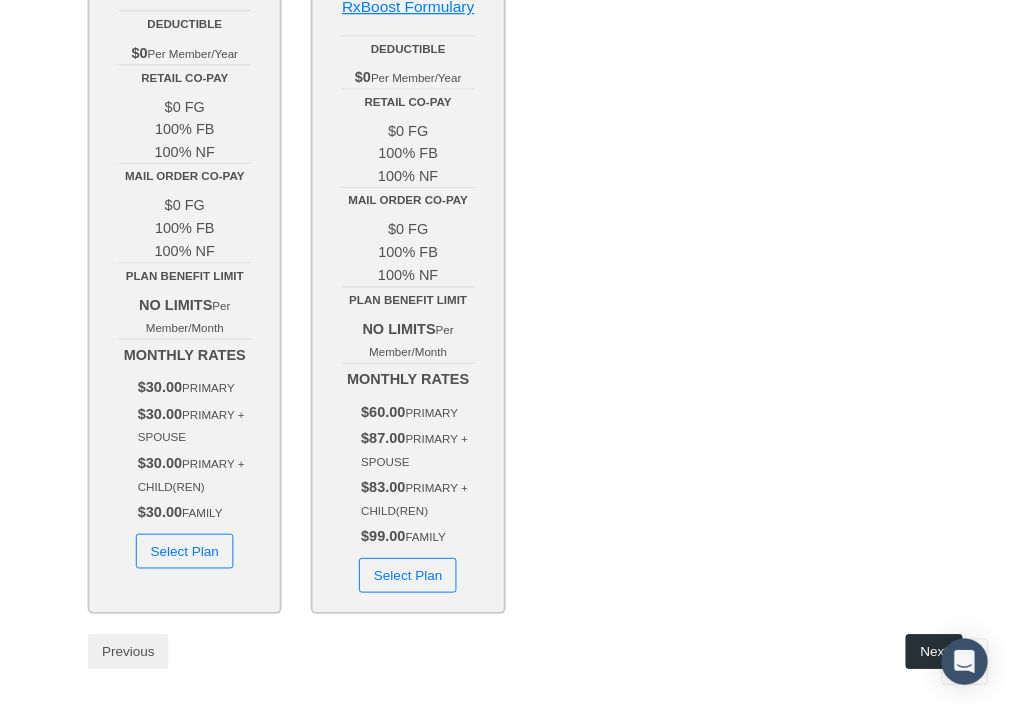 click on "Select Plan" at bounding box center [172, 571] 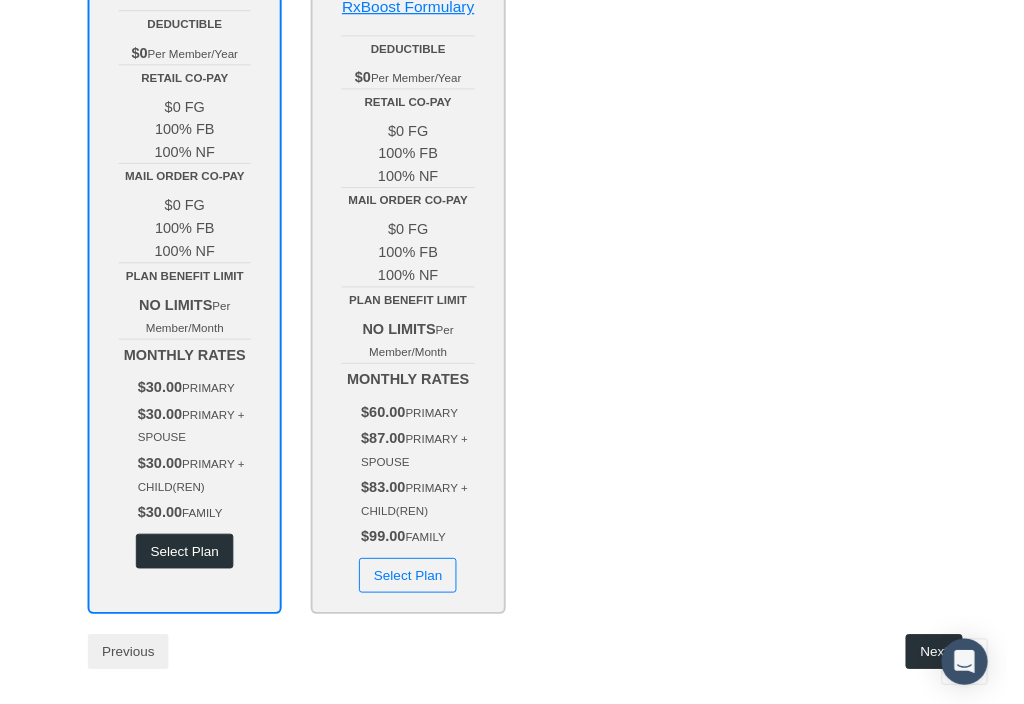 click on "Next" at bounding box center (948, 675) 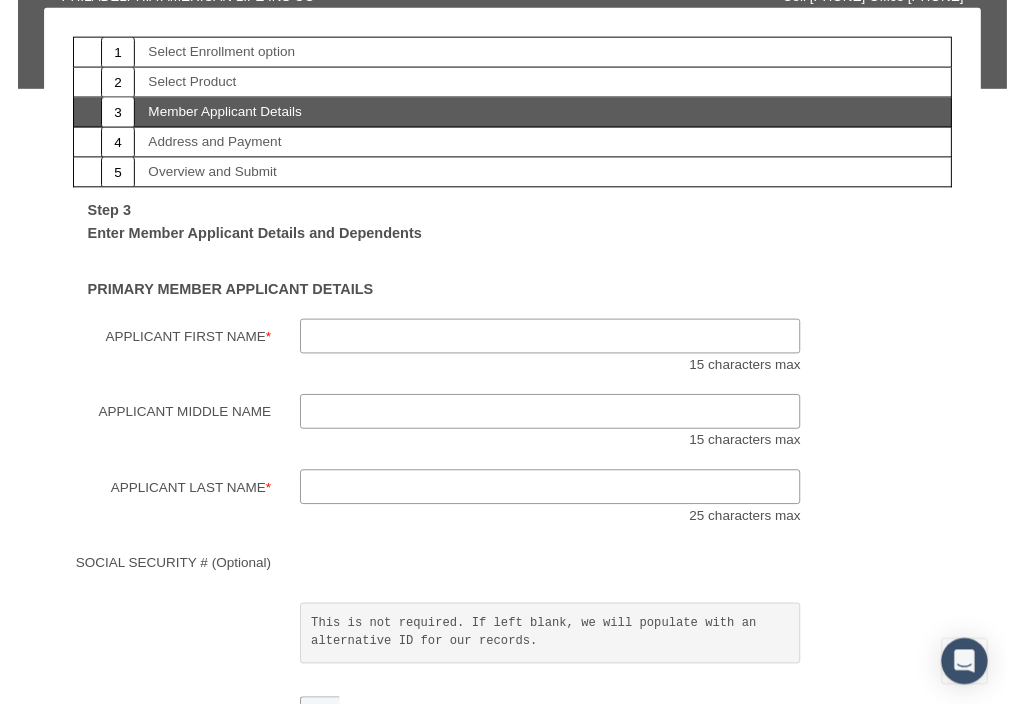 scroll, scrollTop: 150, scrollLeft: 0, axis: vertical 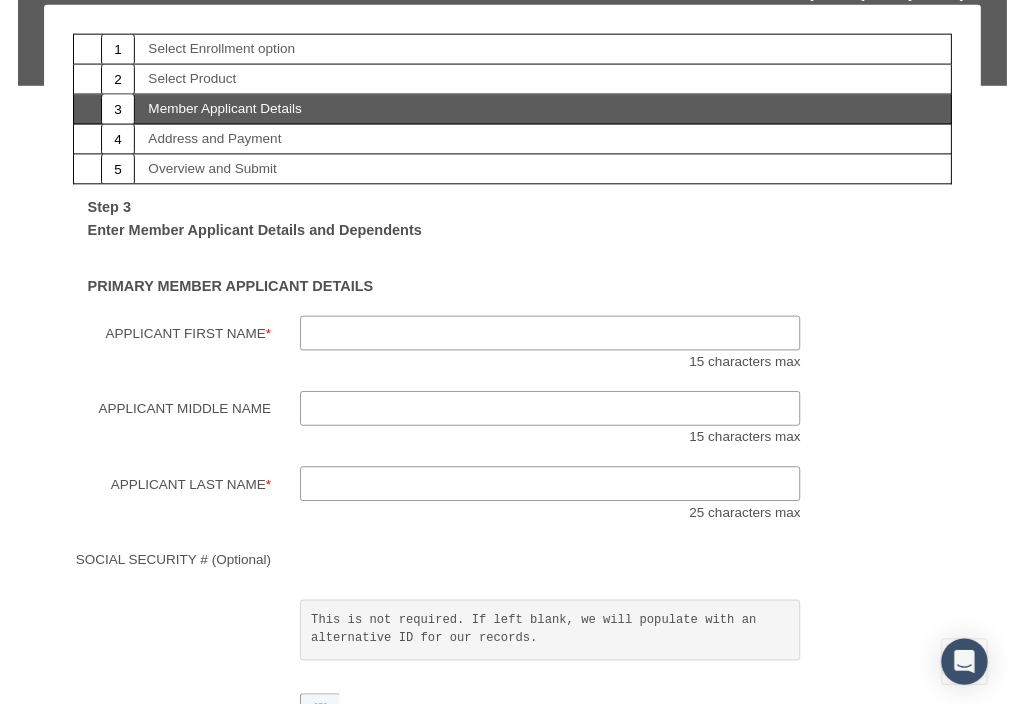 click on "Applicant First Name
*" at bounding box center (551, 345) 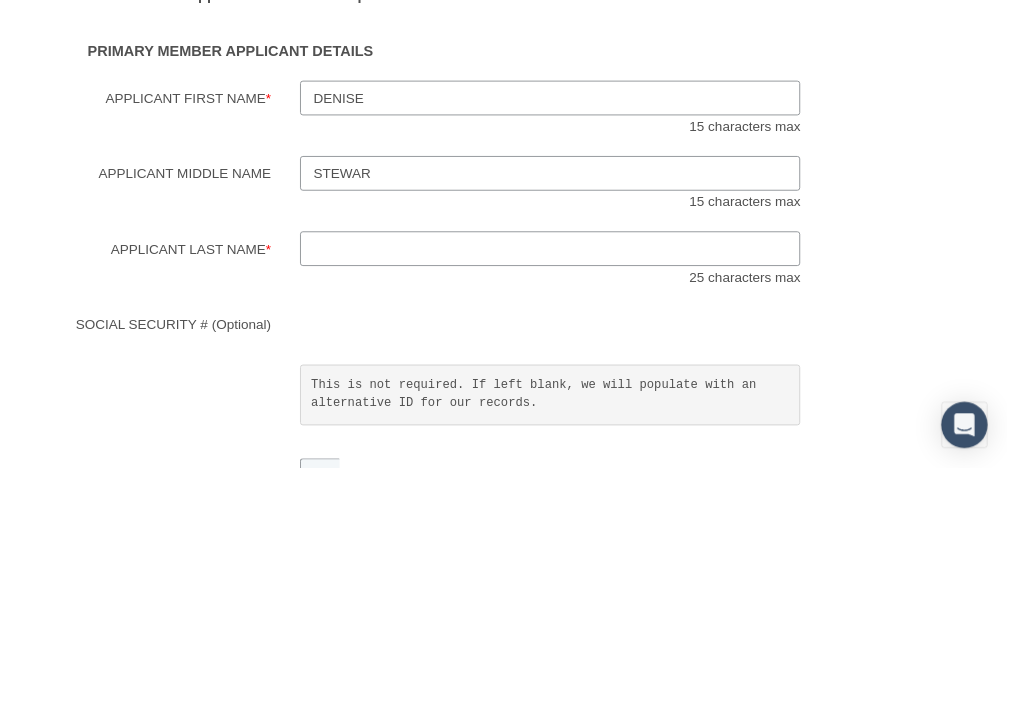 type on "Stewar" 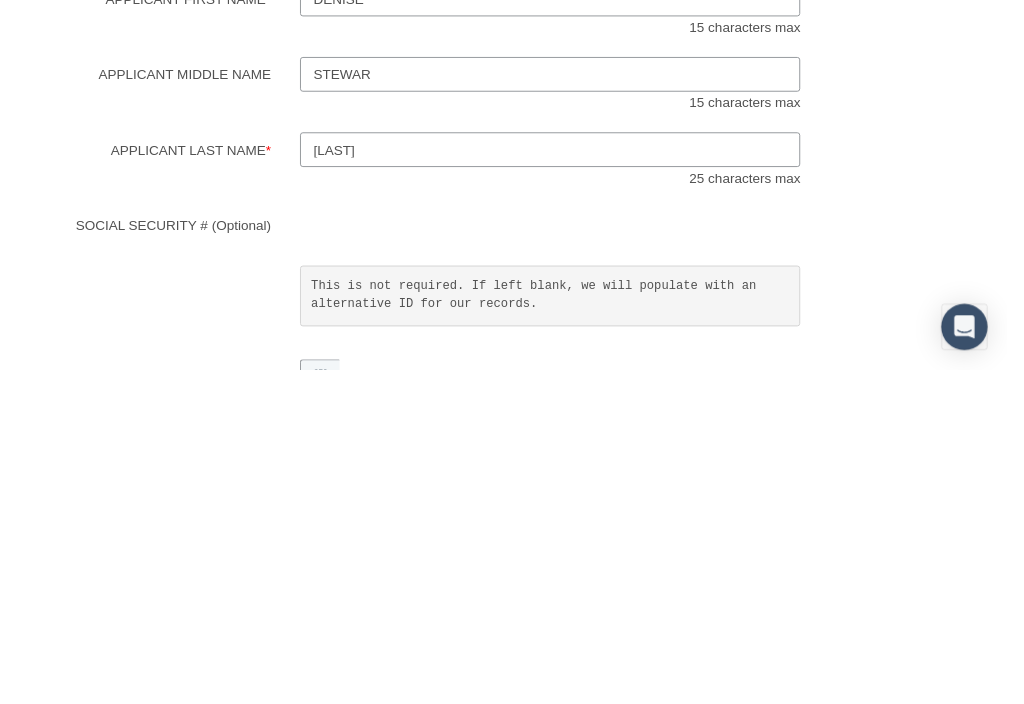 type on "Lee" 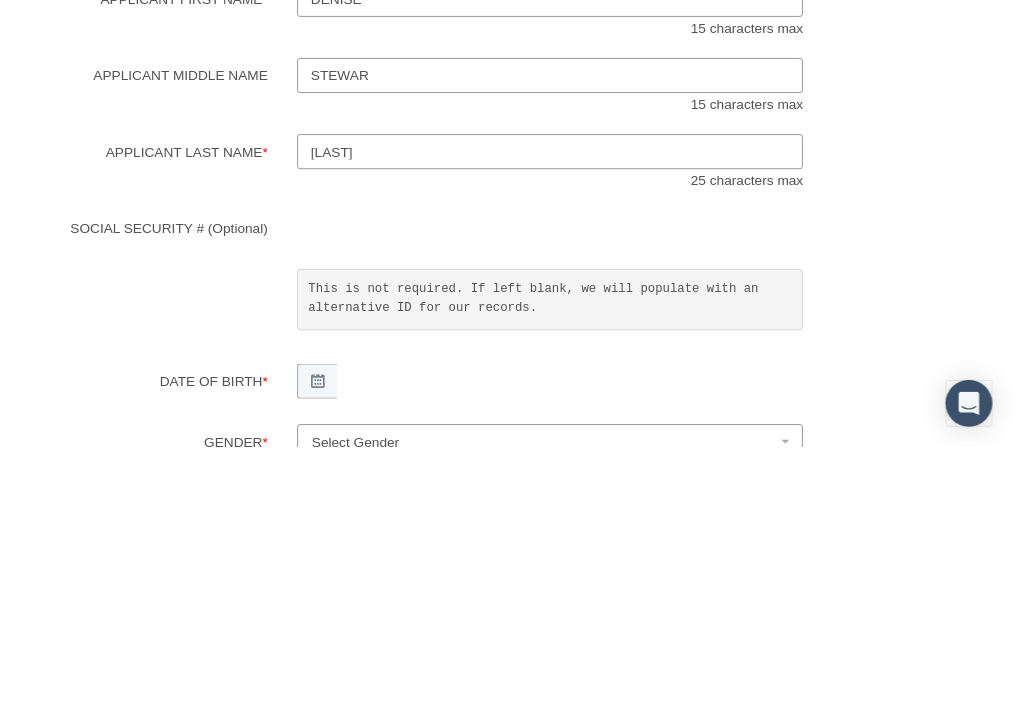 scroll, scrollTop: 269, scrollLeft: 0, axis: vertical 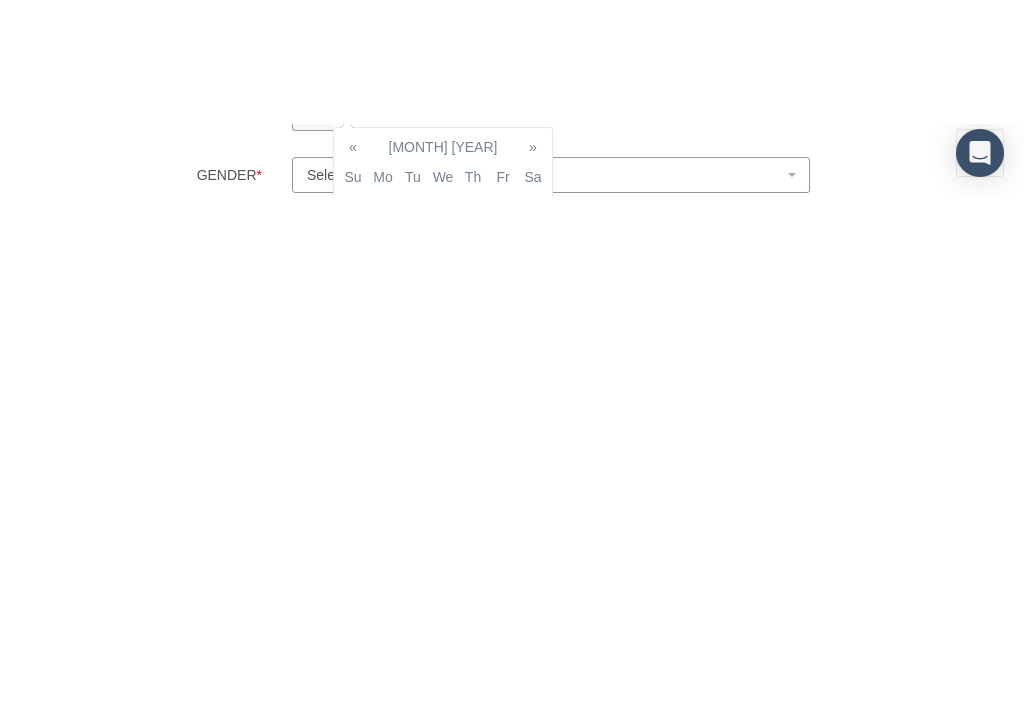 click on "Cell Phone" at bounding box center [277, 561] 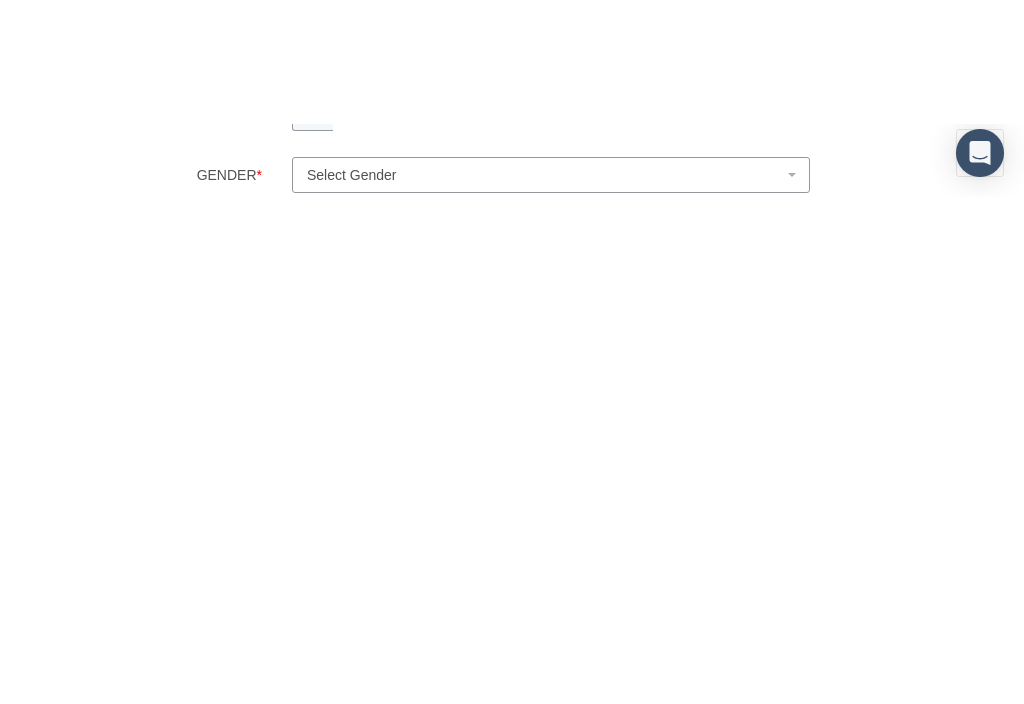 scroll, scrollTop: 624, scrollLeft: 0, axis: vertical 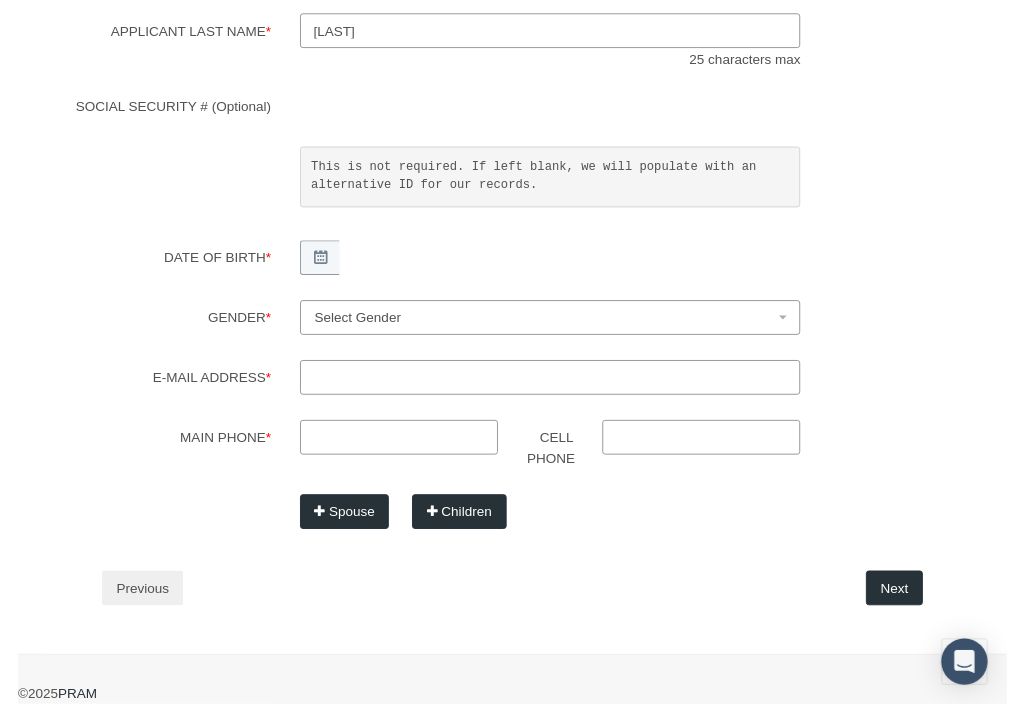 click on "Select Gender" at bounding box center (545, 329) 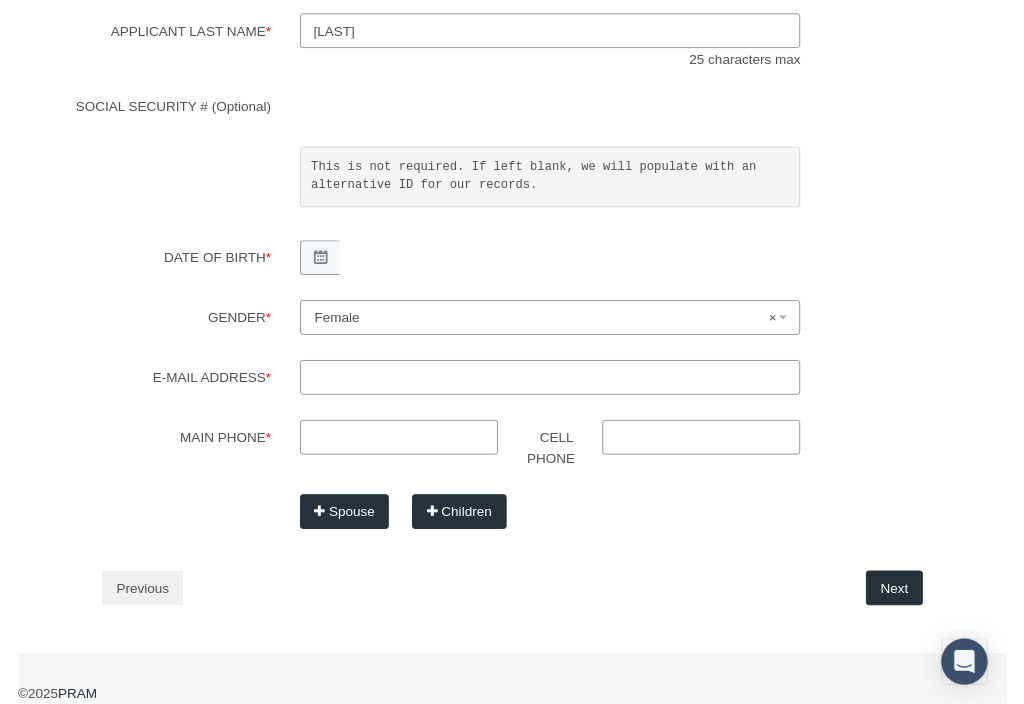 click on "E-mail Address
*" at bounding box center (551, 391) 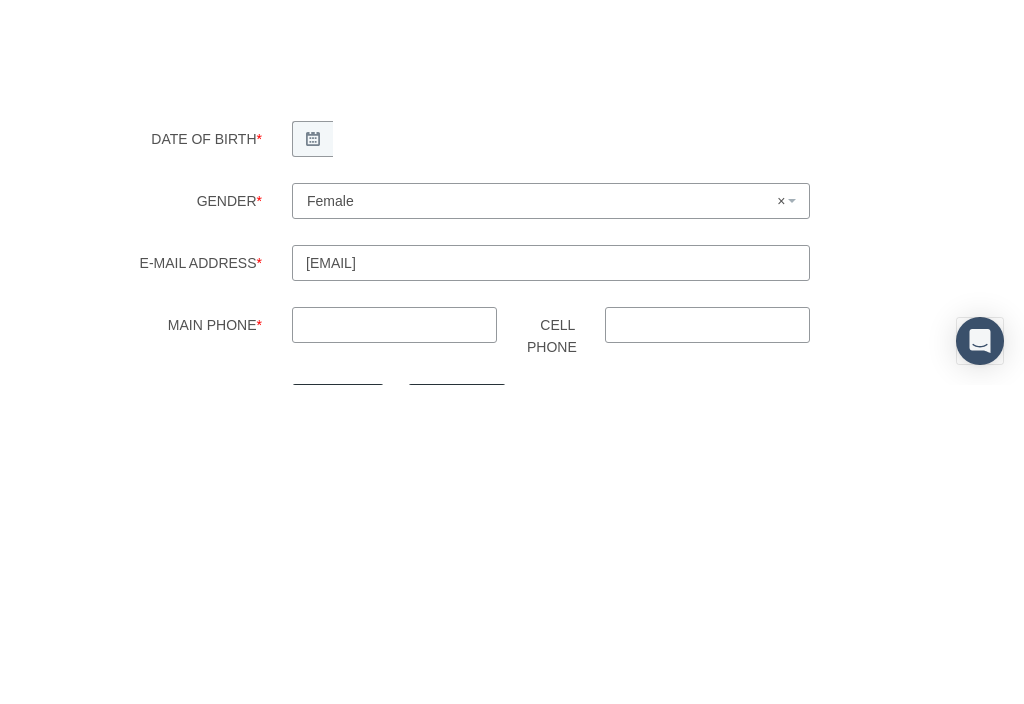 click on "Main Phone
*" at bounding box center [394, 448] 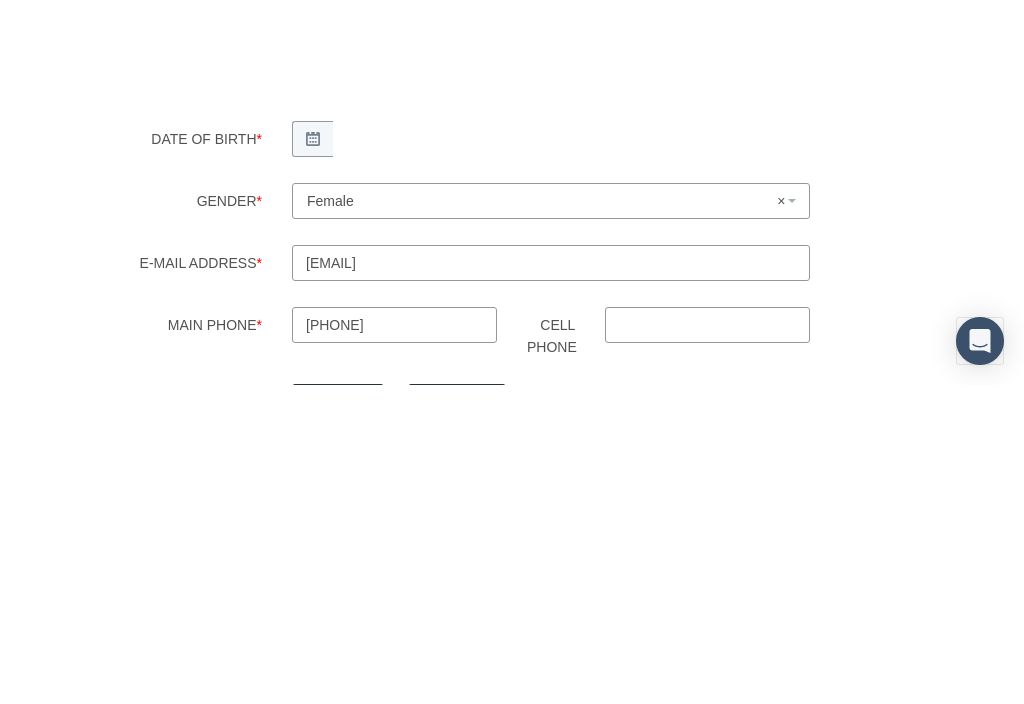click on "Cell Phone" at bounding box center (707, 448) 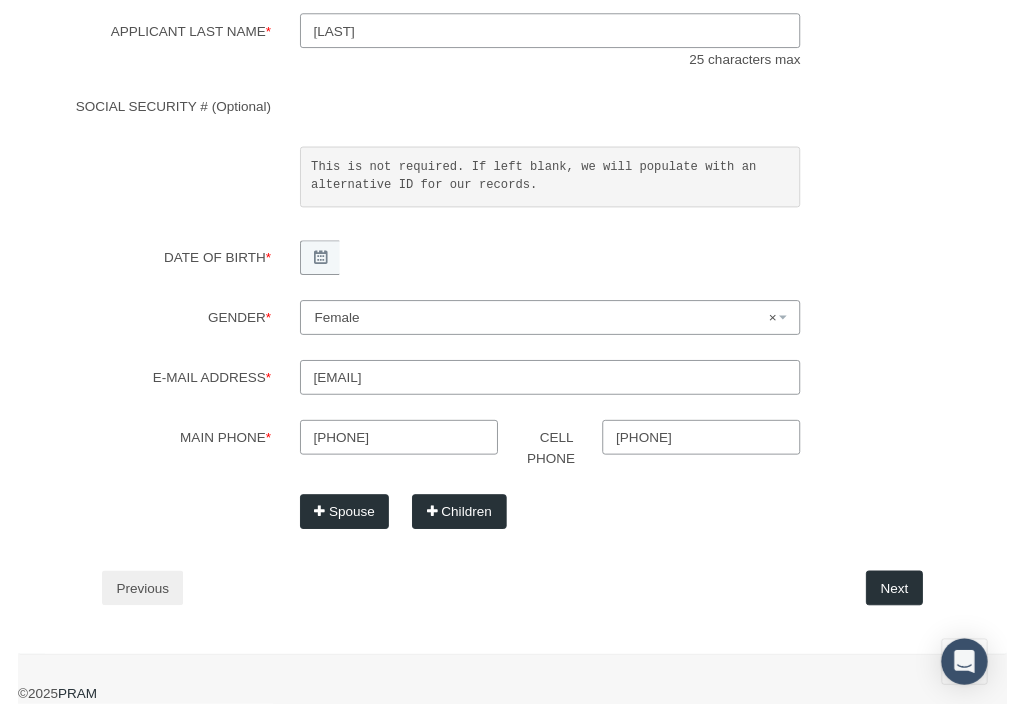 click on "Next" at bounding box center (907, 609) 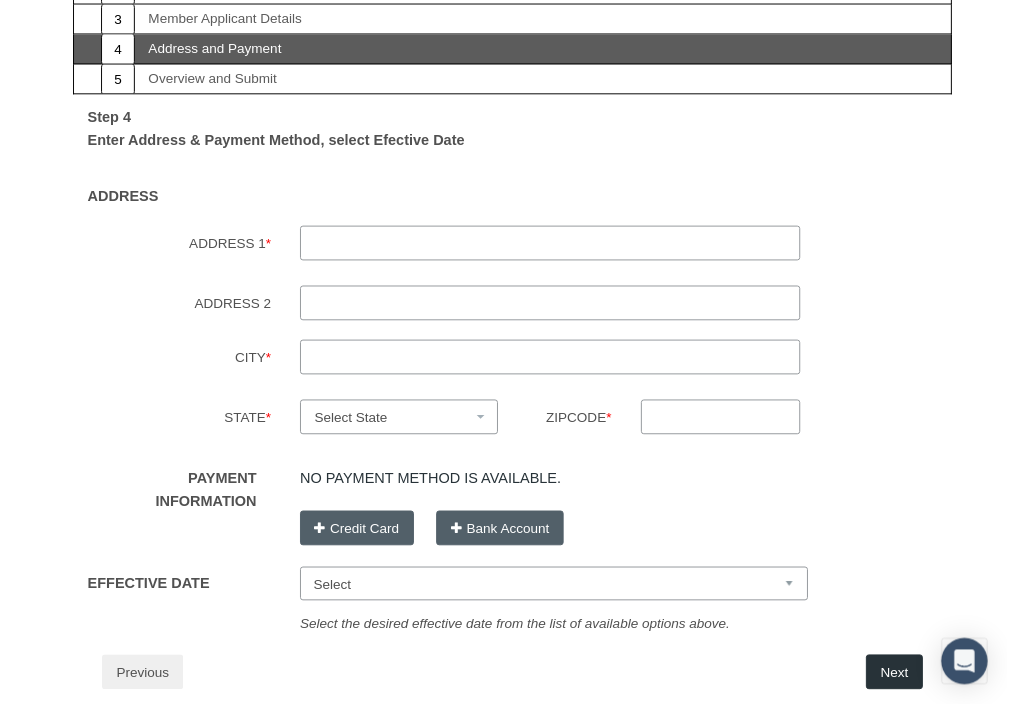 scroll, scrollTop: 255, scrollLeft: 0, axis: vertical 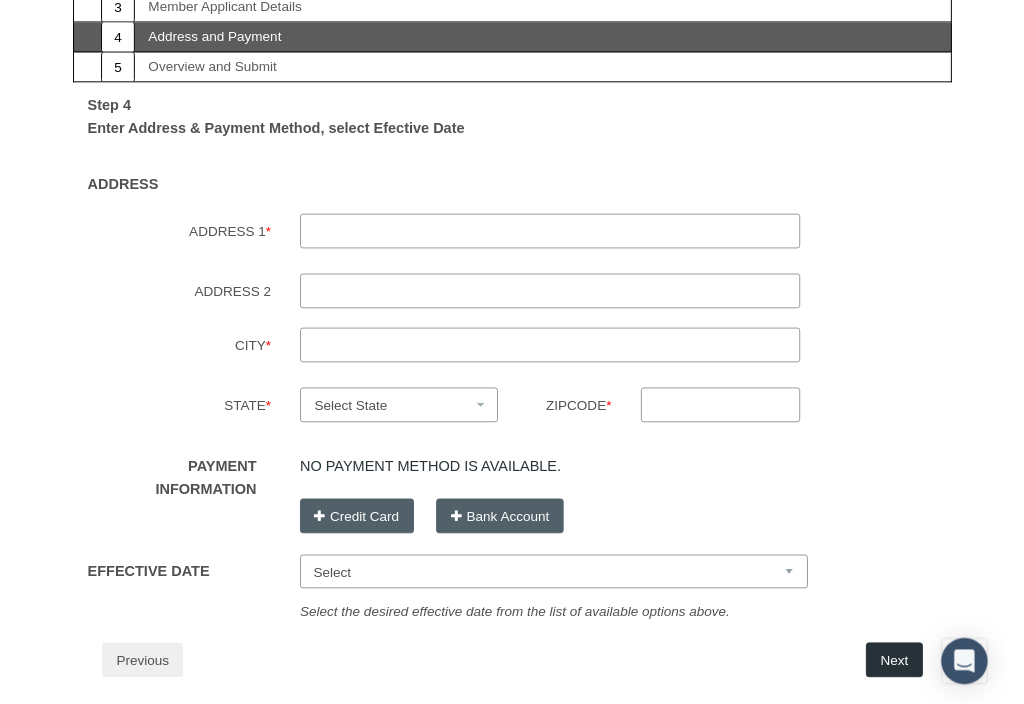 click on "ADDRESS 1
*" at bounding box center [551, 240] 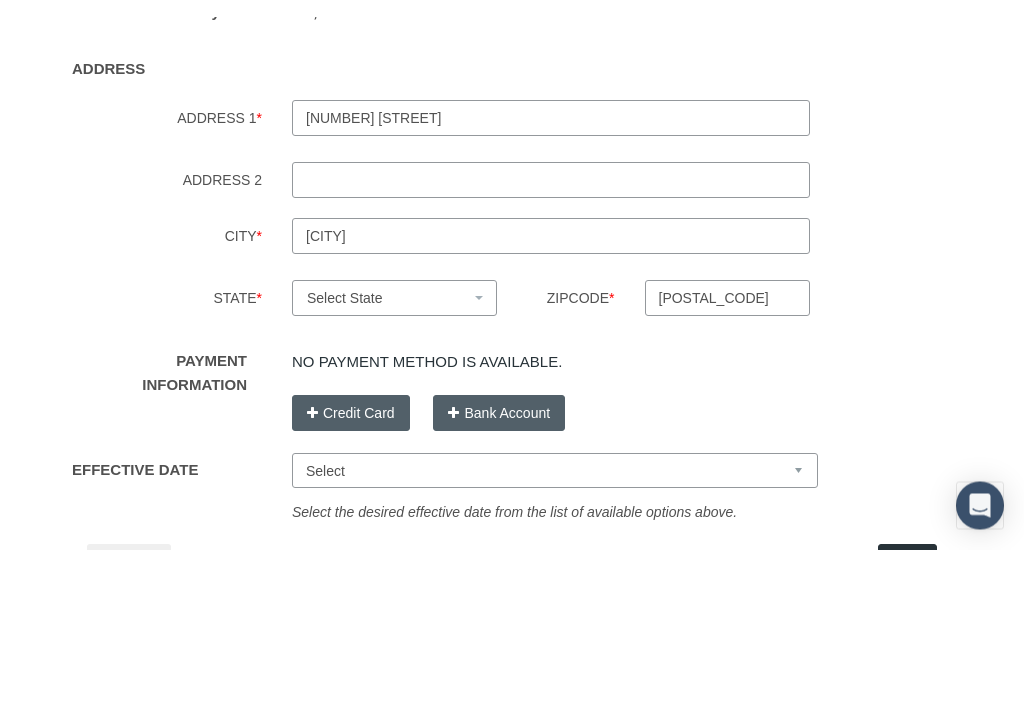 click on "Select State" at bounding box center [394, 420] 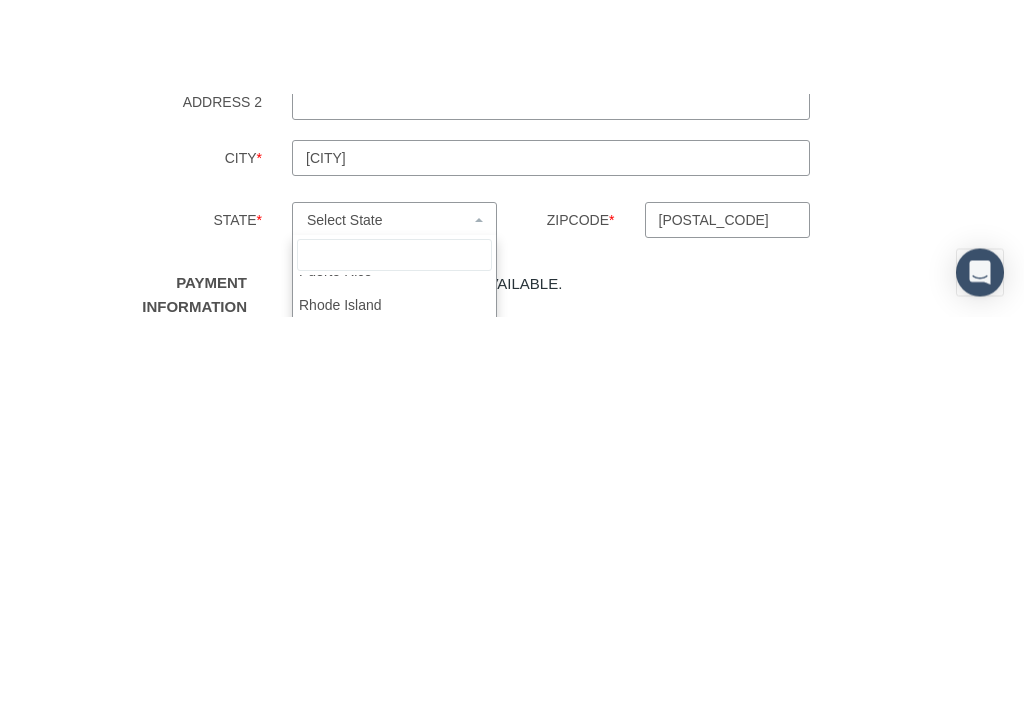 scroll, scrollTop: 1320, scrollLeft: 0, axis: vertical 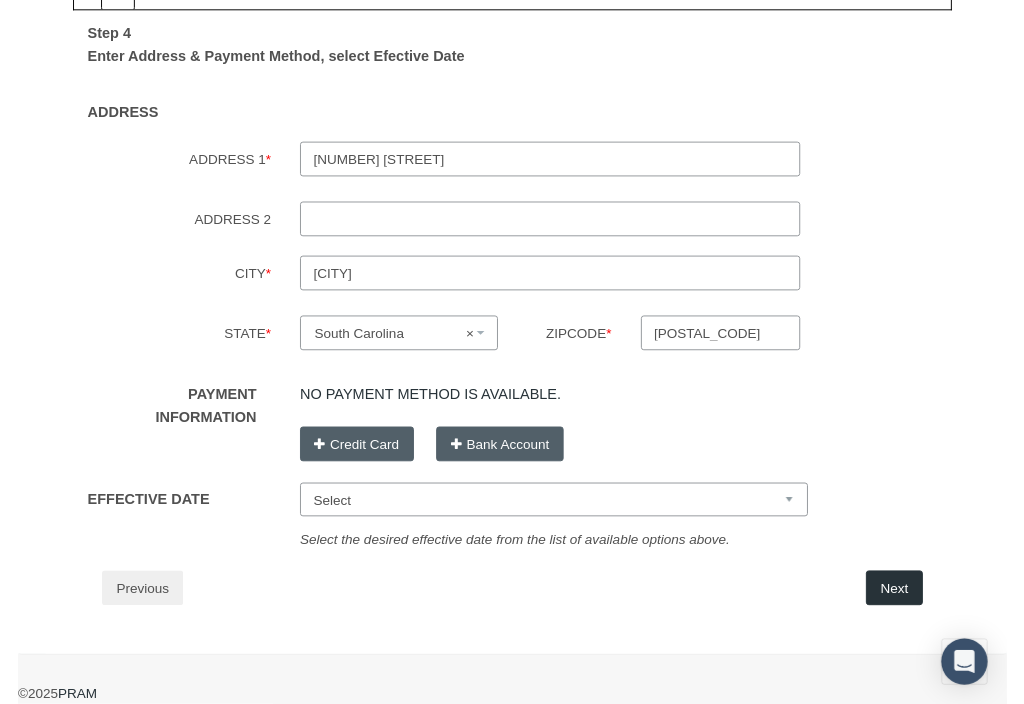 click on "Bank Account" at bounding box center (499, 460) 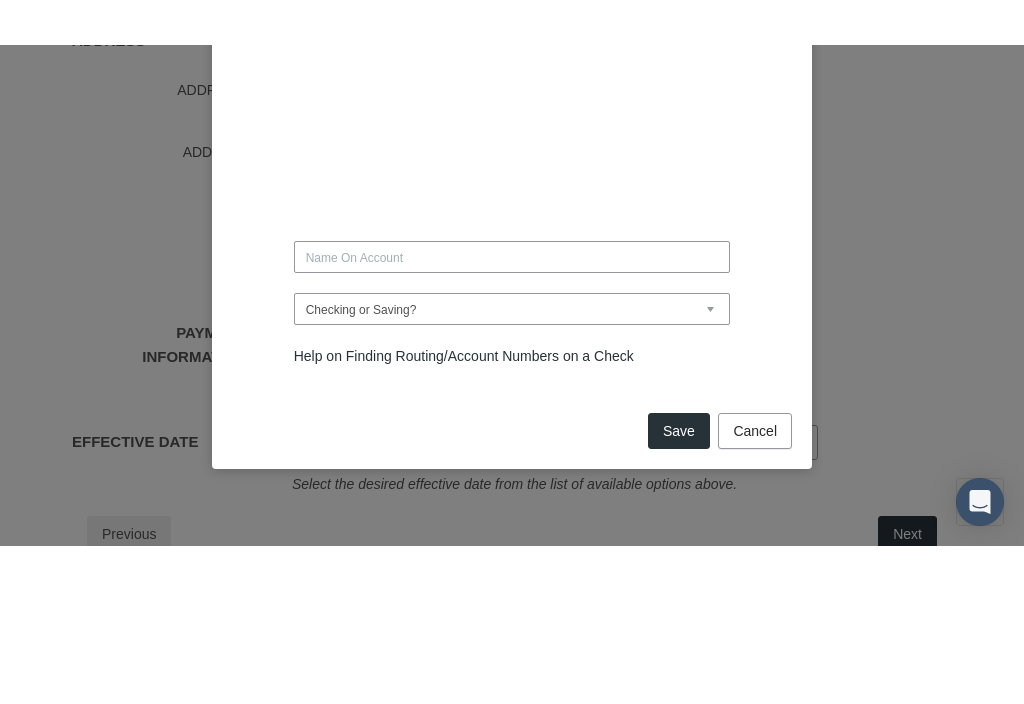 click at bounding box center (512, 326) 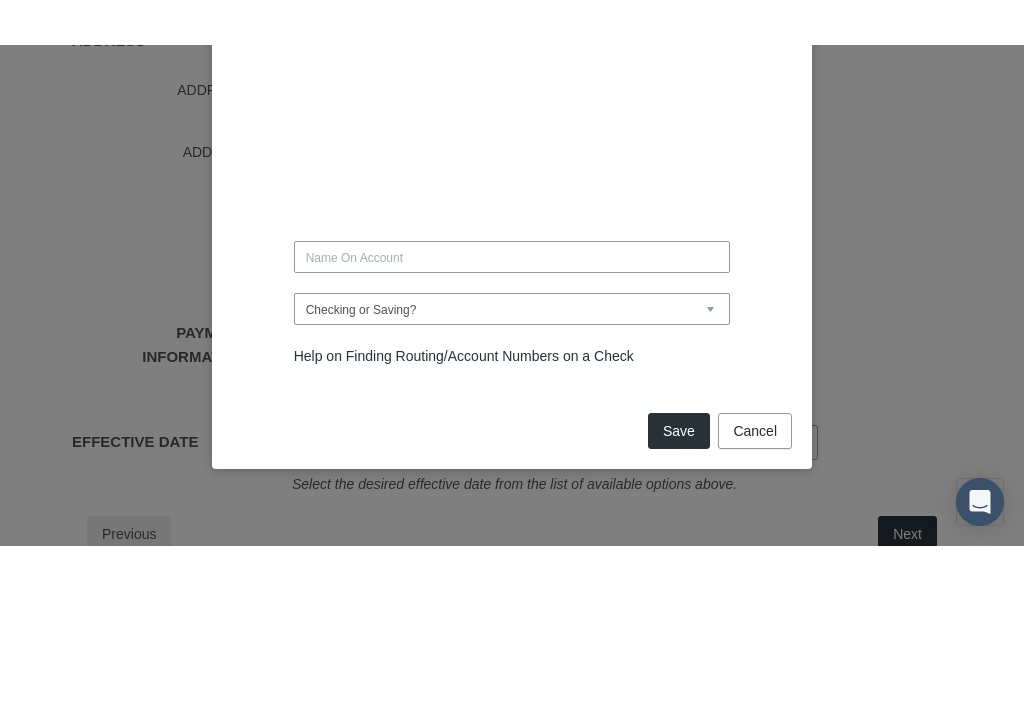 click at bounding box center [512, 326] 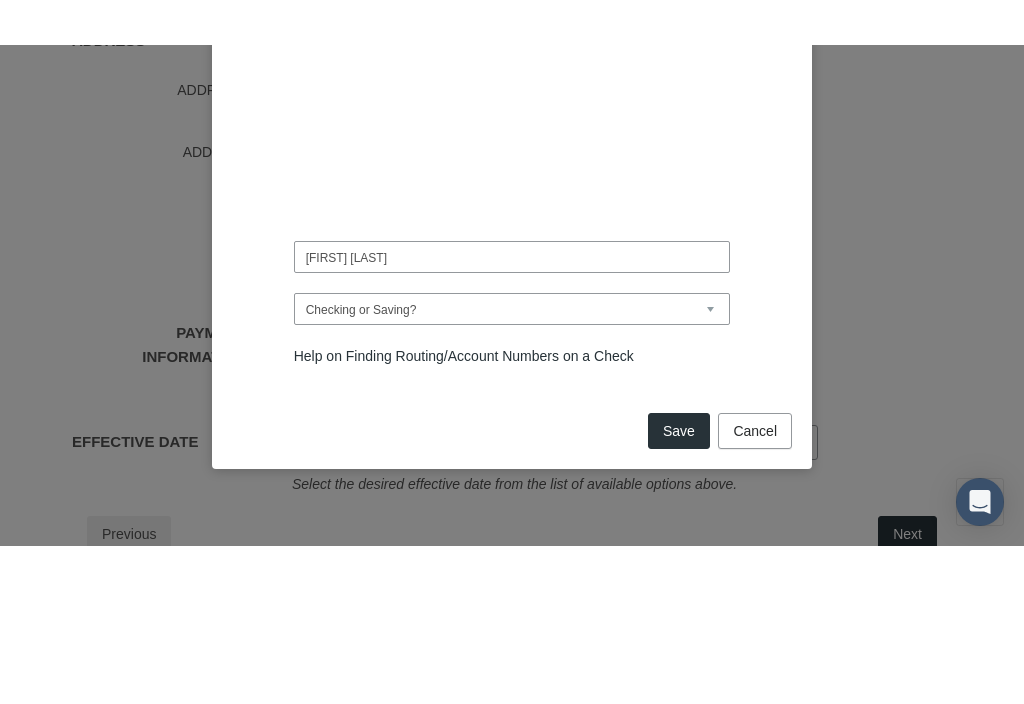 type on "DENISE STEWART" 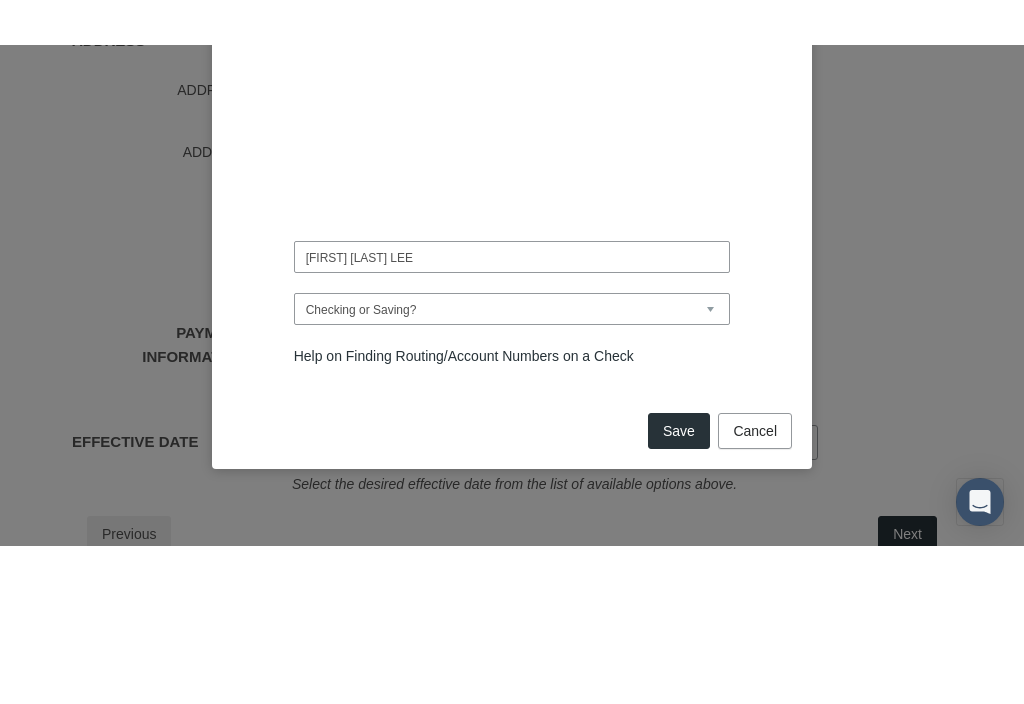 click on "Checking or Saving?
Checking
Saving" at bounding box center (512, 378) 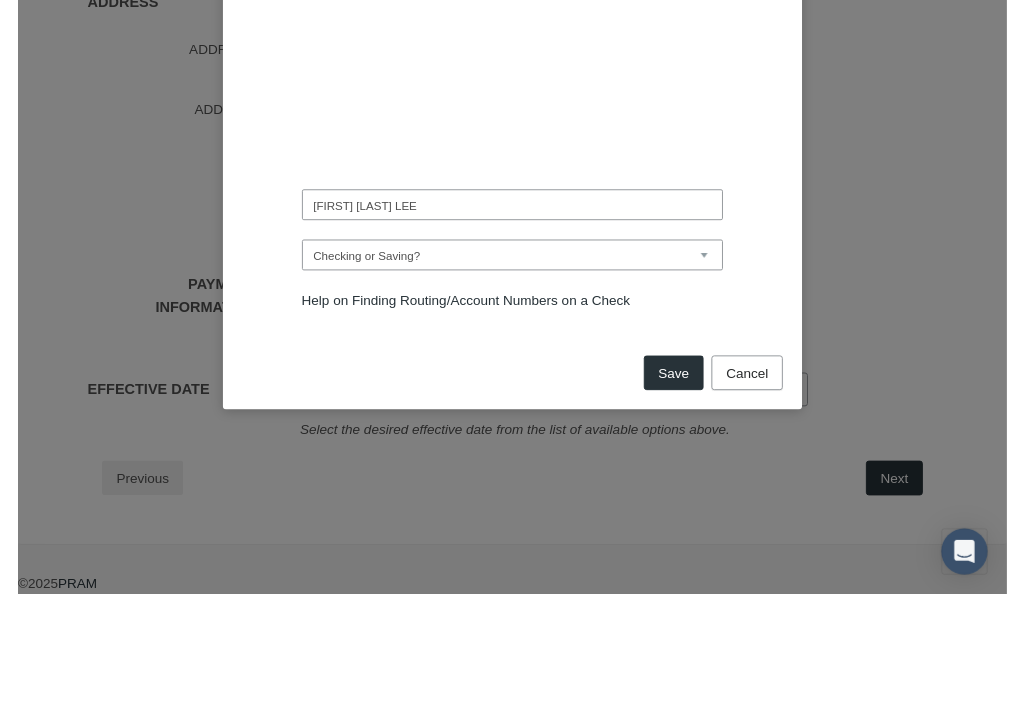 select on "Checking" 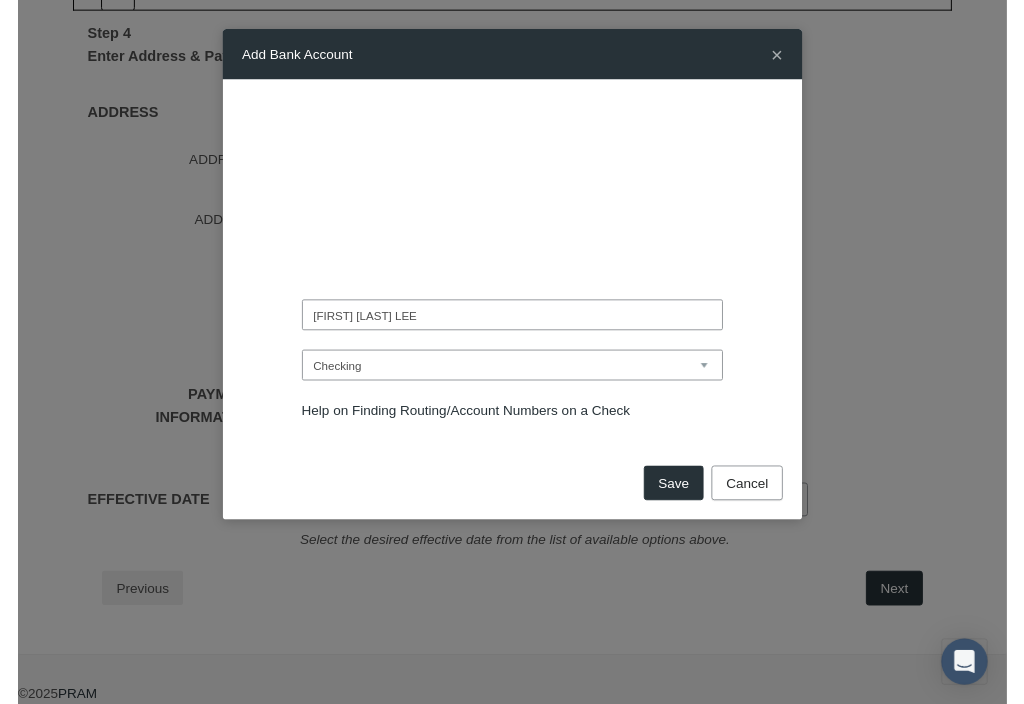 click on "Save
Cancel" at bounding box center [512, 507] 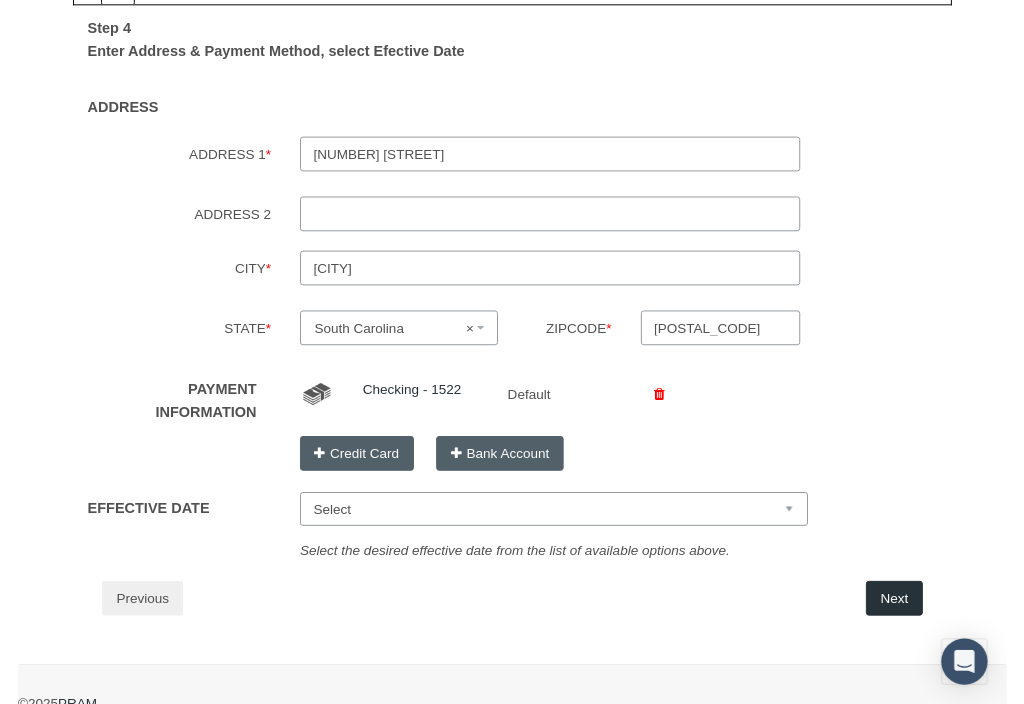 scroll, scrollTop: 352, scrollLeft: 0, axis: vertical 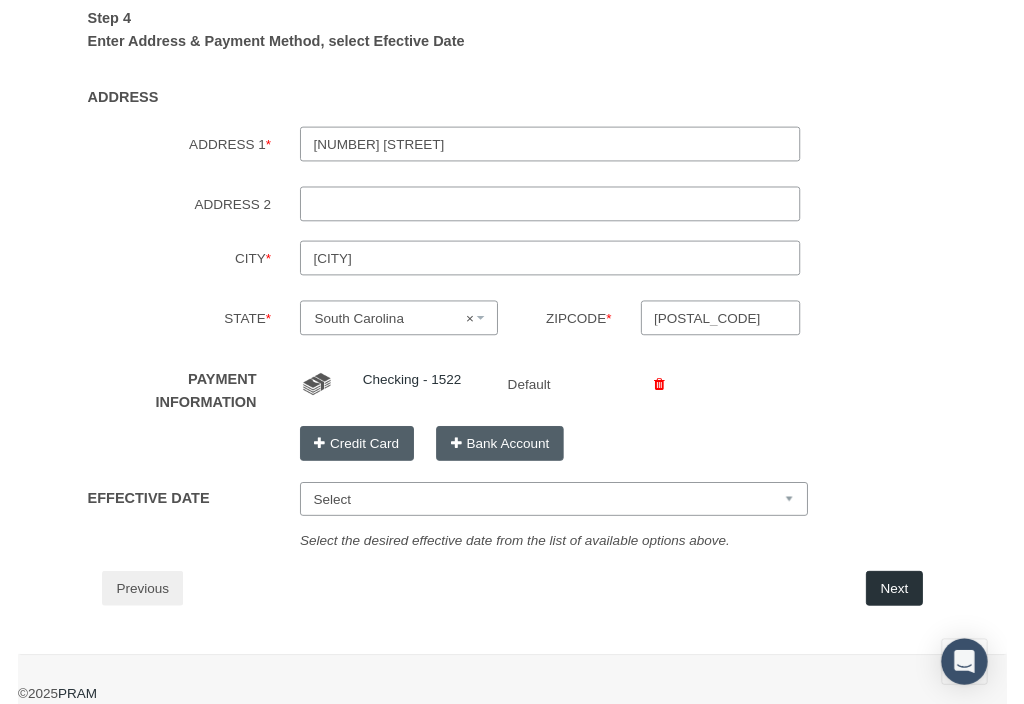 click on "Select Jul 15, 2025 Aug 1, 2025 Aug 15, 2025 Sep 1, 2025" at bounding box center (555, 516) 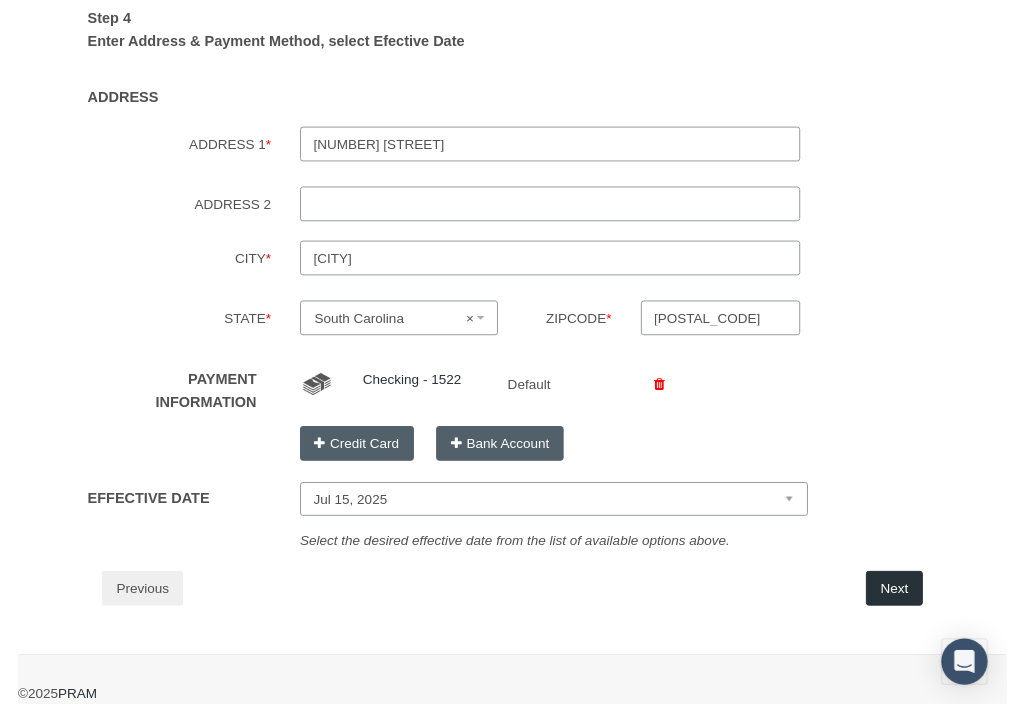 click on "Bank Account" at bounding box center [499, 459] 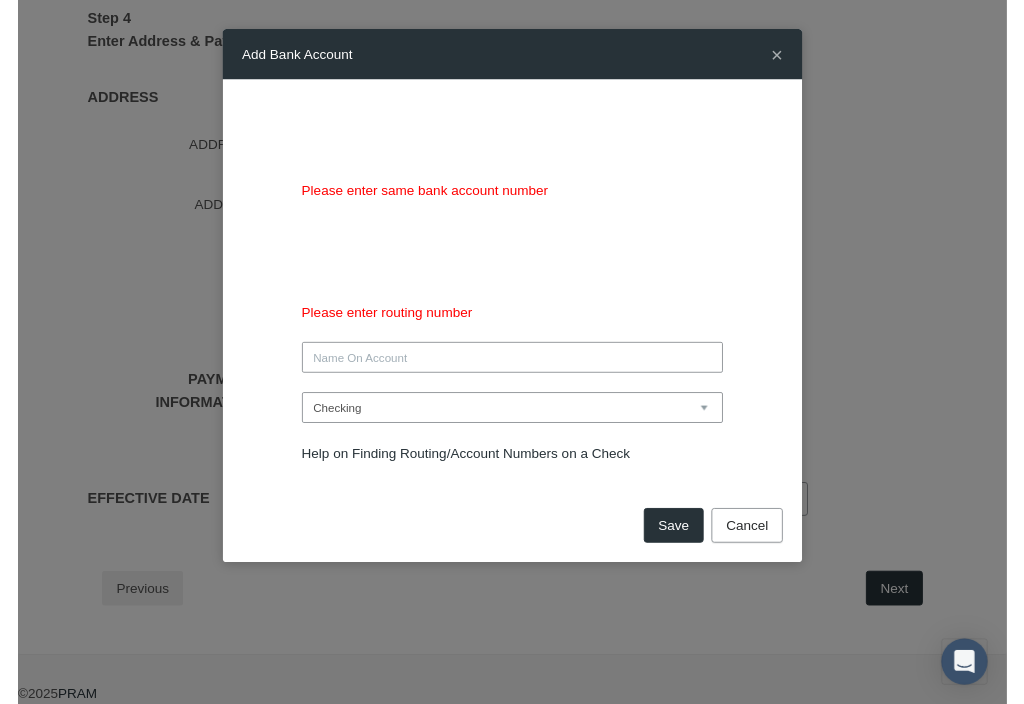 click on "Please enter same bank account number
Please enter routing number
Checking or Saving? Checking" at bounding box center (512, 291) 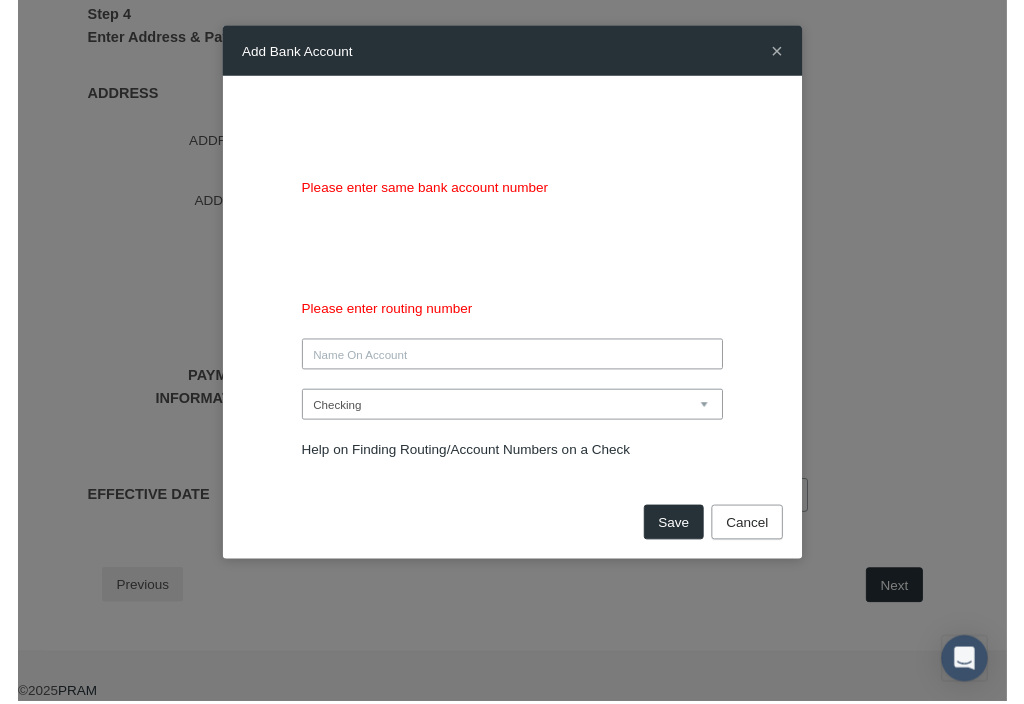 scroll, scrollTop: 346, scrollLeft: 0, axis: vertical 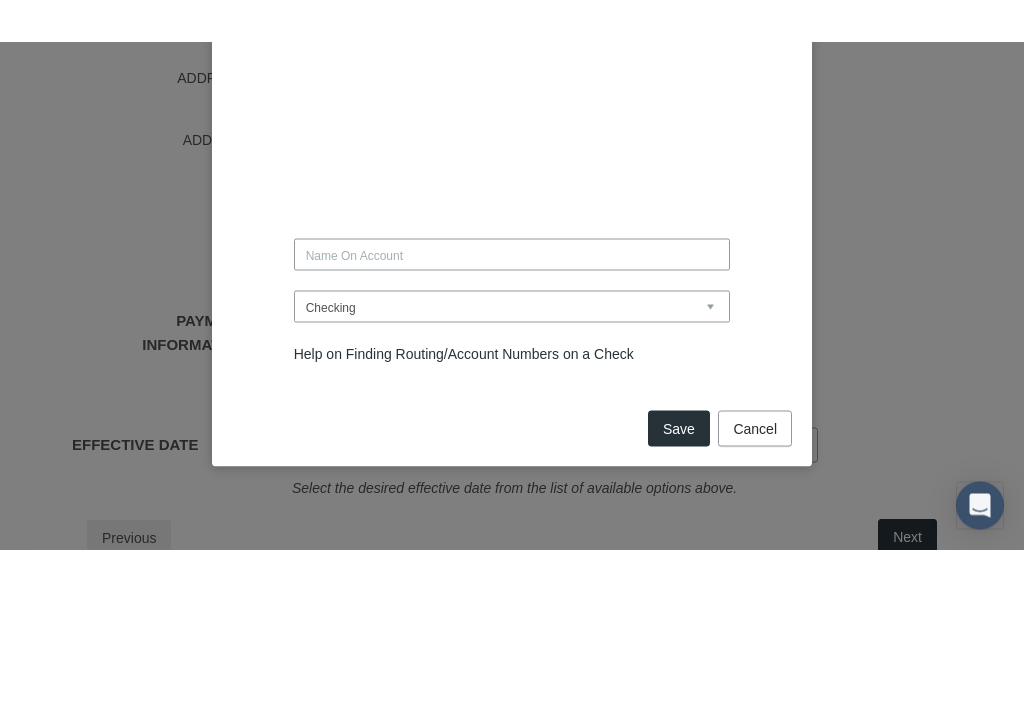 click at bounding box center [512, 326] 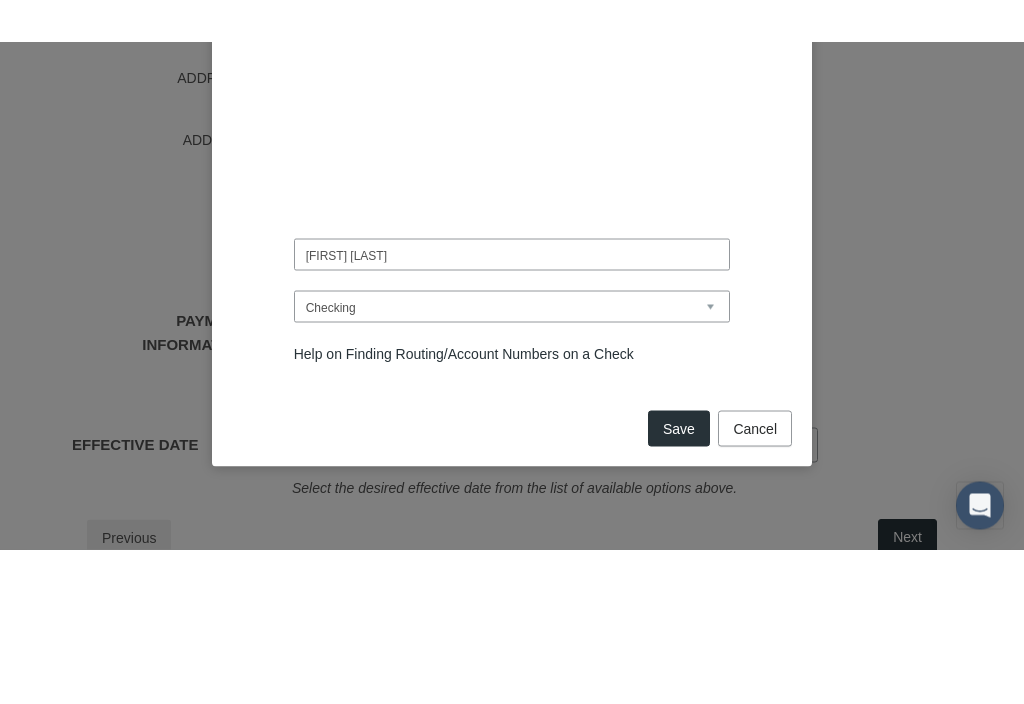 type on "DENISE STEWART  l" 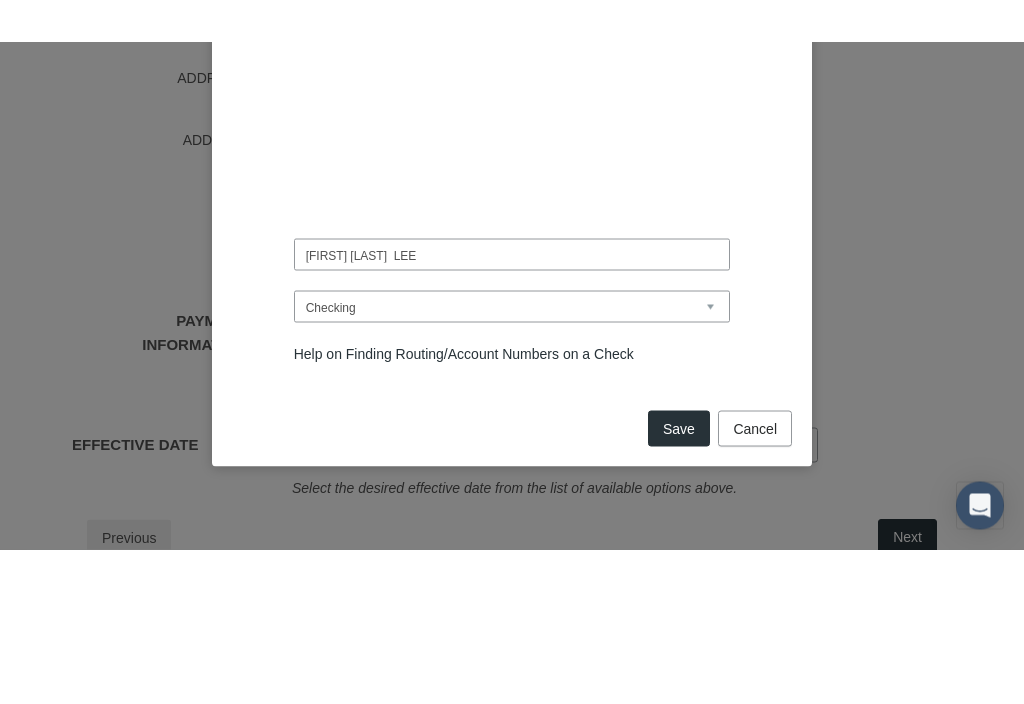 click on "Checking or Saving?
Checking
Saving" at bounding box center (512, 378) 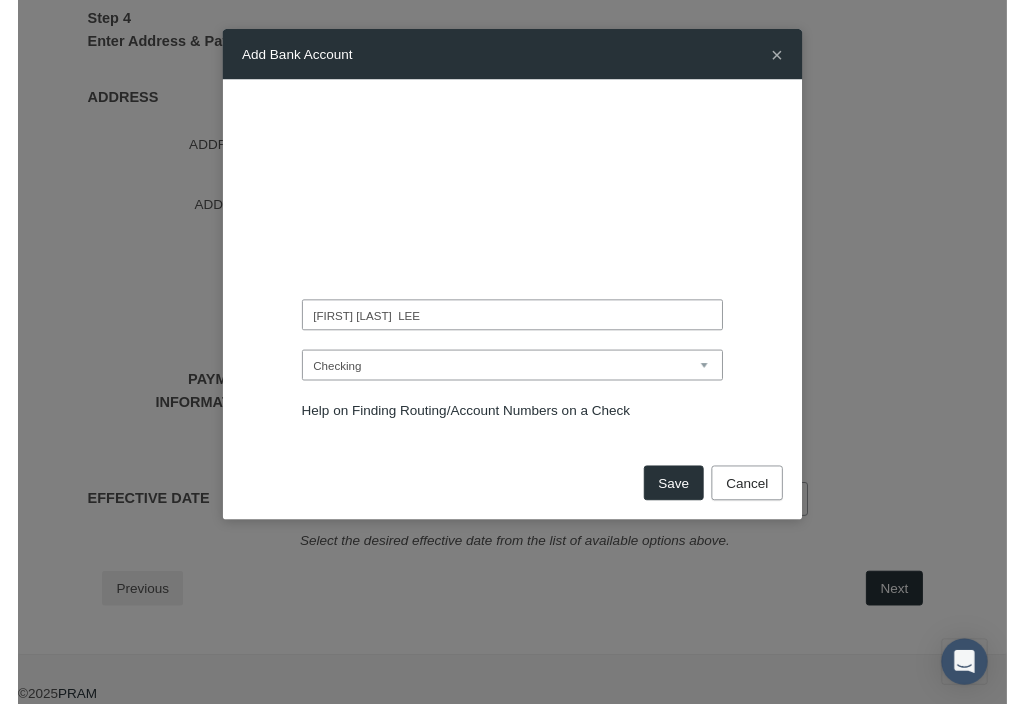 click on "Checking or Saving?
Checking
Saving" at bounding box center [512, 378] 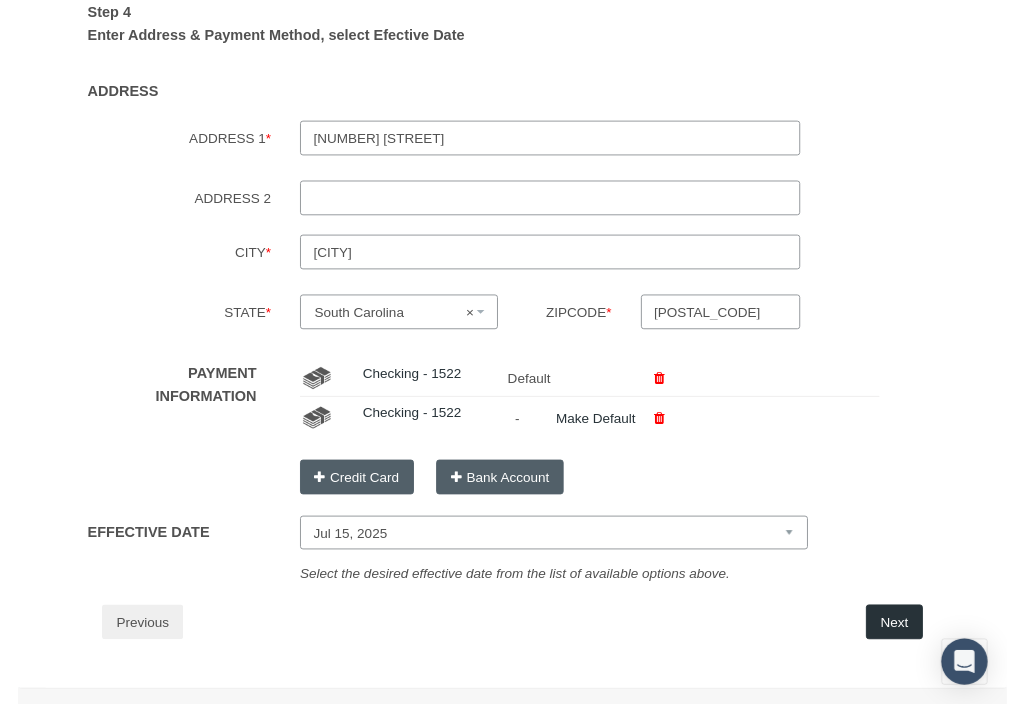click on "Next" at bounding box center (907, 644) 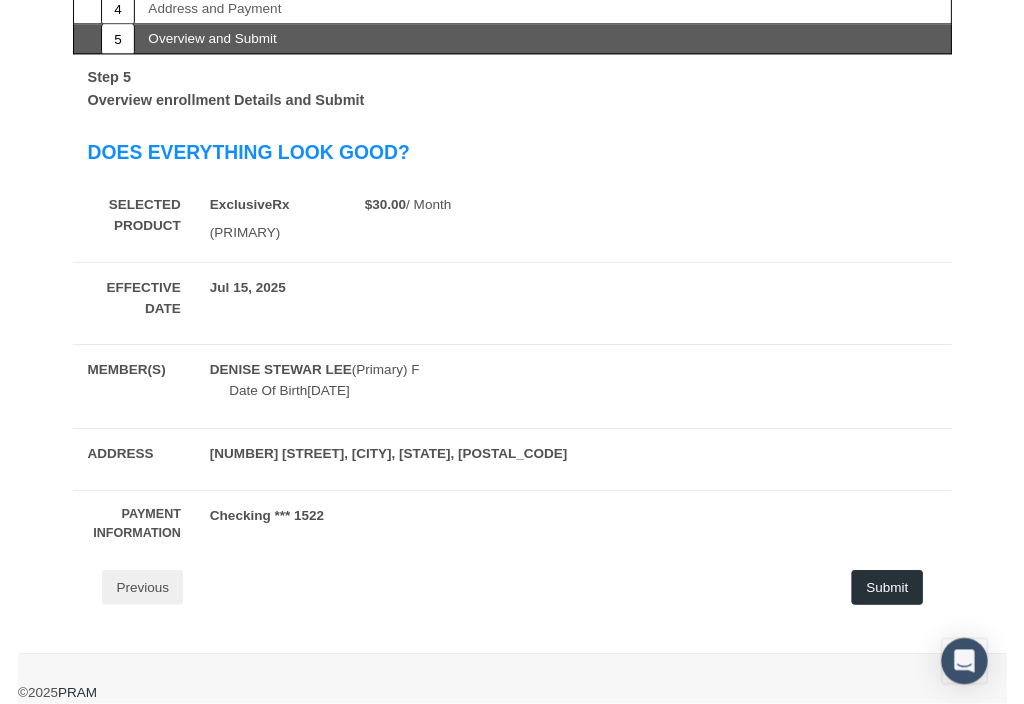scroll, scrollTop: 290, scrollLeft: 0, axis: vertical 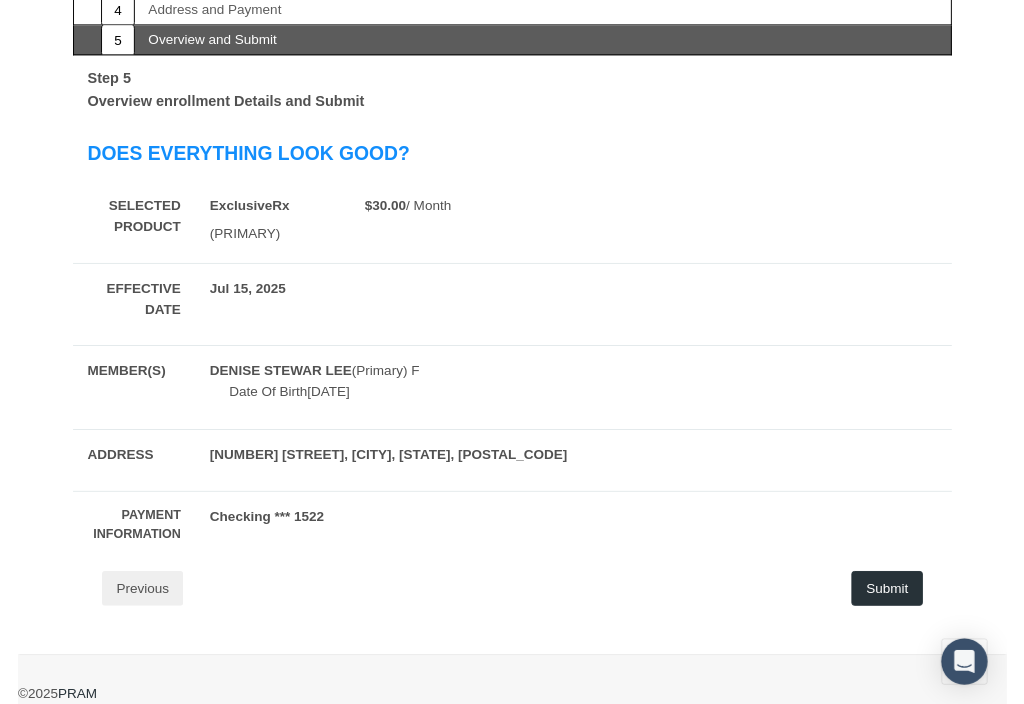 click on "Submit" at bounding box center [900, 609] 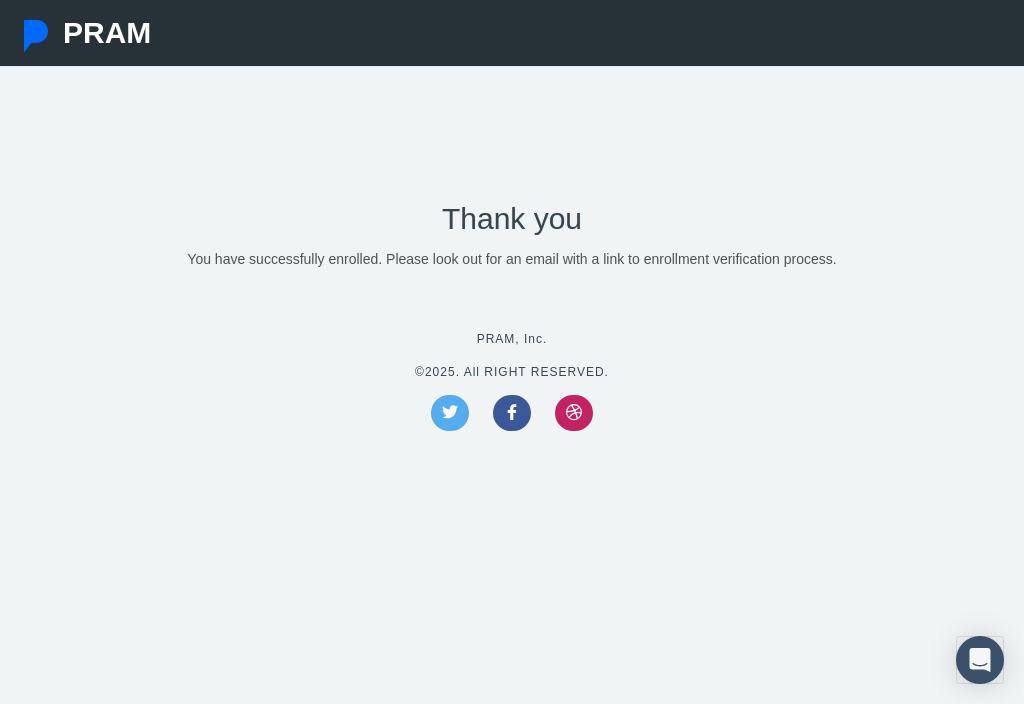 scroll, scrollTop: 0, scrollLeft: 0, axis: both 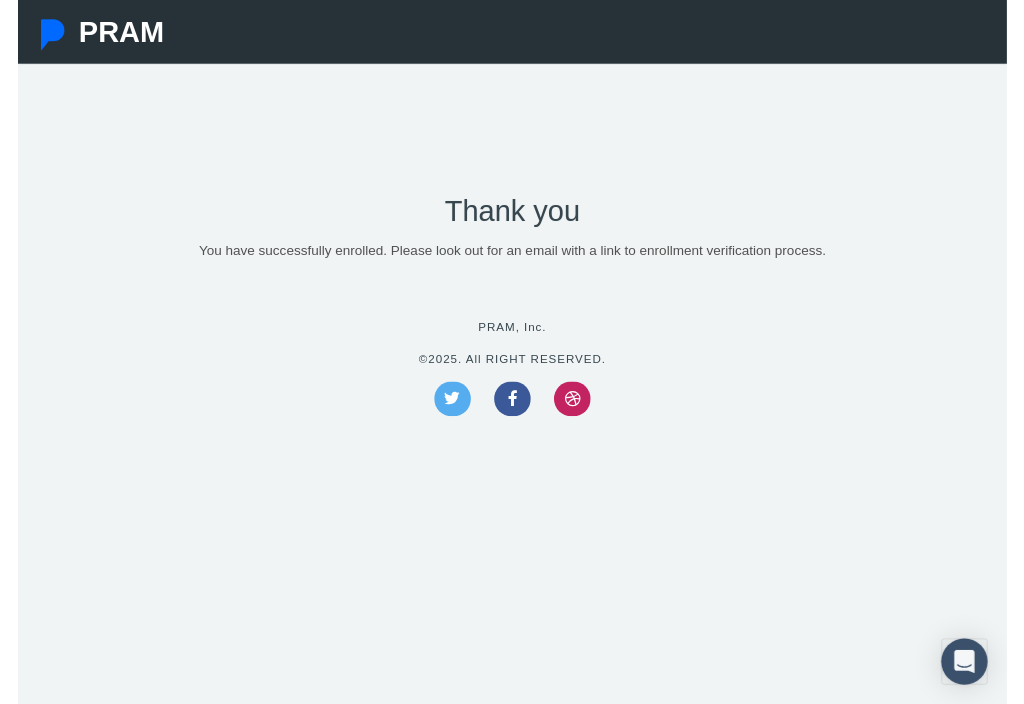 click on "Nice Work!
An administrator will review your application.
You can expect to be notified via email.
Nice Work!
Your application will be reviewed by Nationwide administrator.
You can expect to be notified via email.
Application Awaiting Approval
Your application has been received but still has not been accepted or rejected yet.
You can contact [EMAIL] for further input.
Something Went Wrong!
Your activation code might by wrong
or your account is still not activated.
Please check your email for an activation code or link we may have sent in the past.  ©" at bounding box center (512, 316) 